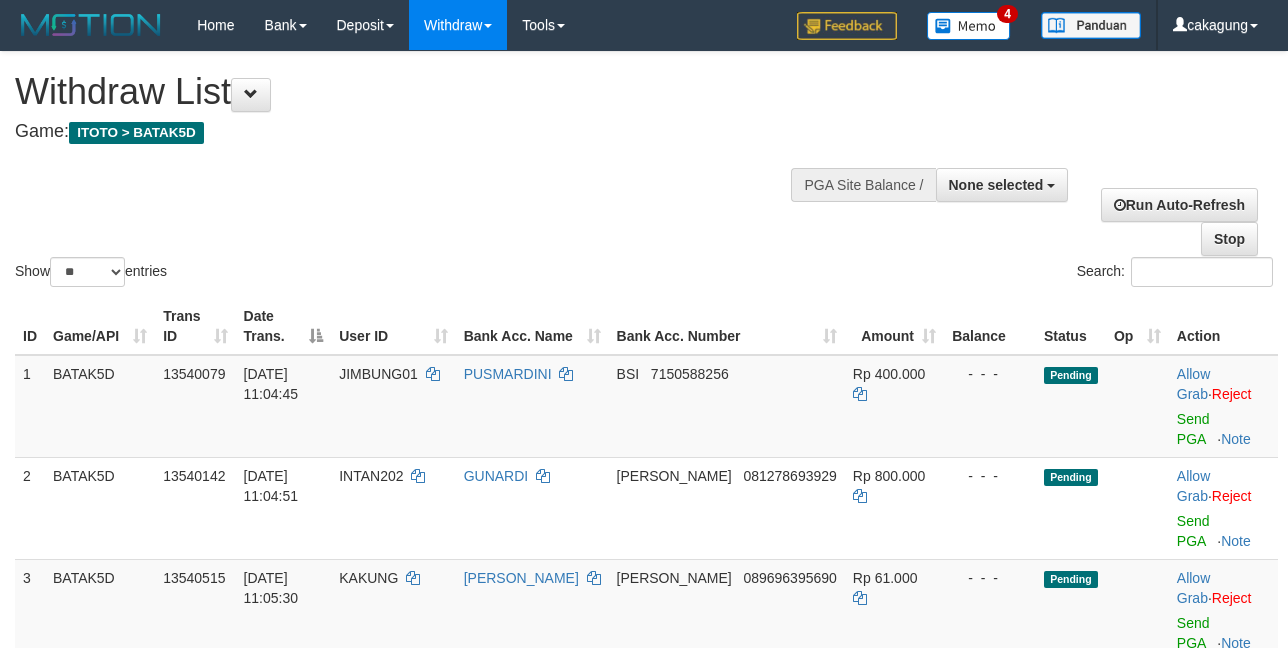 select 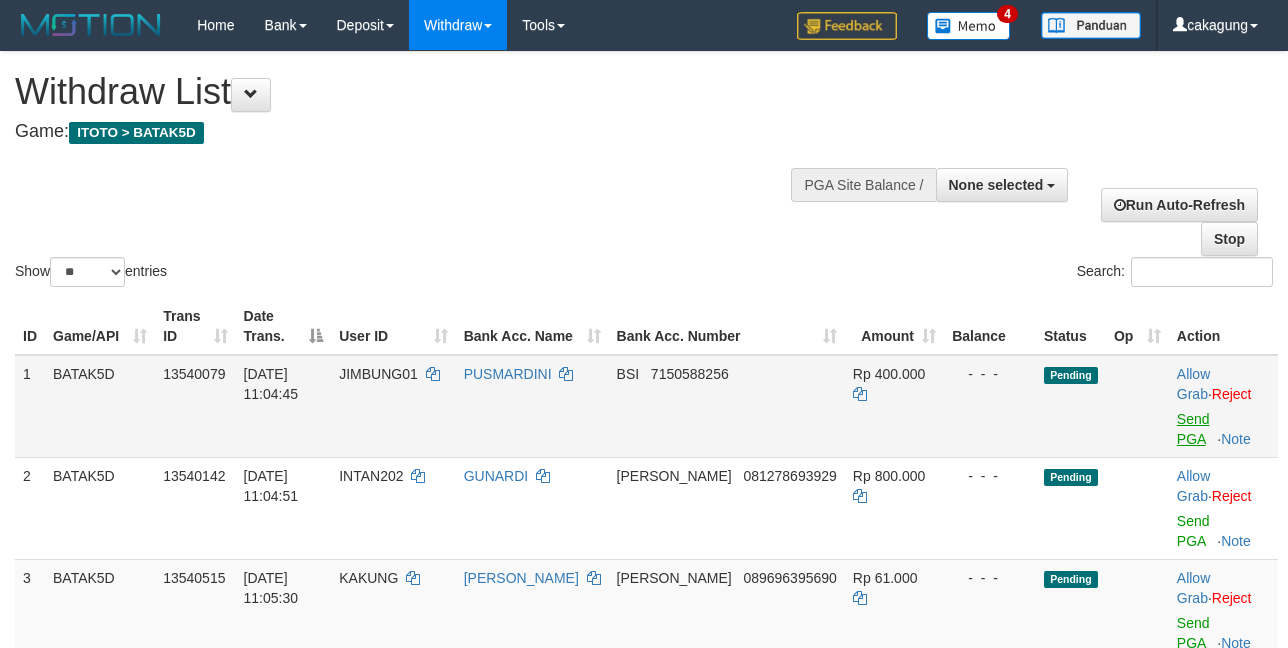 scroll, scrollTop: 0, scrollLeft: 0, axis: both 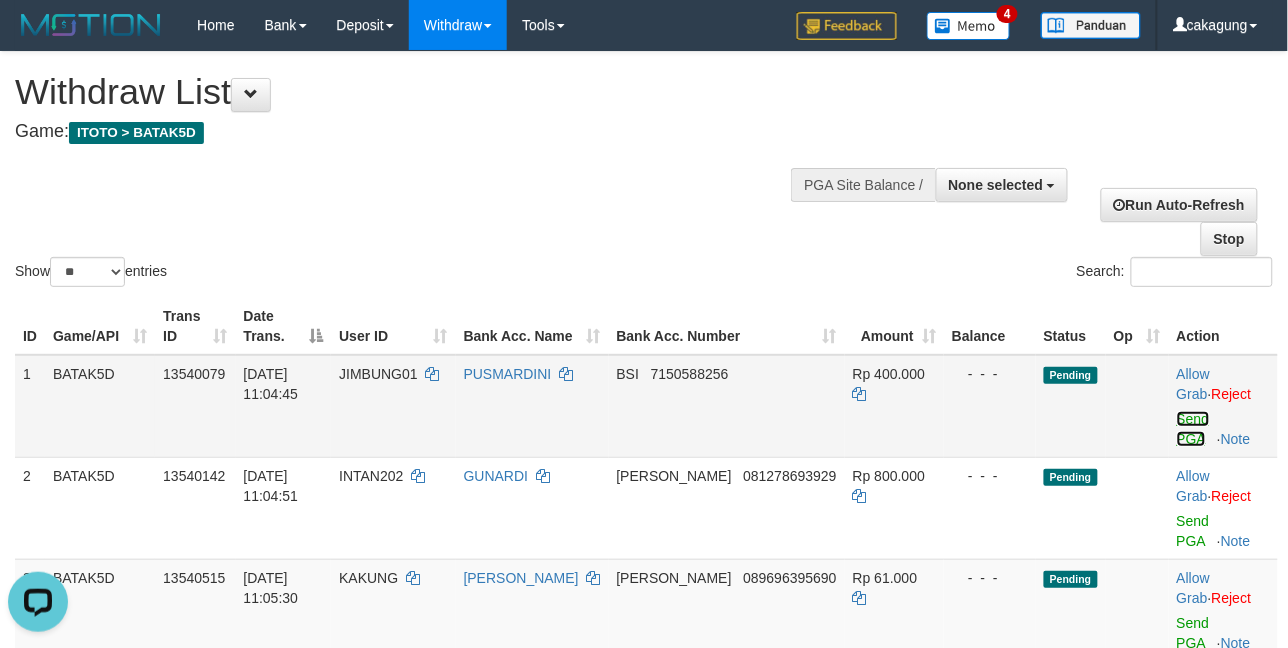 click on "Send PGA" at bounding box center (1193, 429) 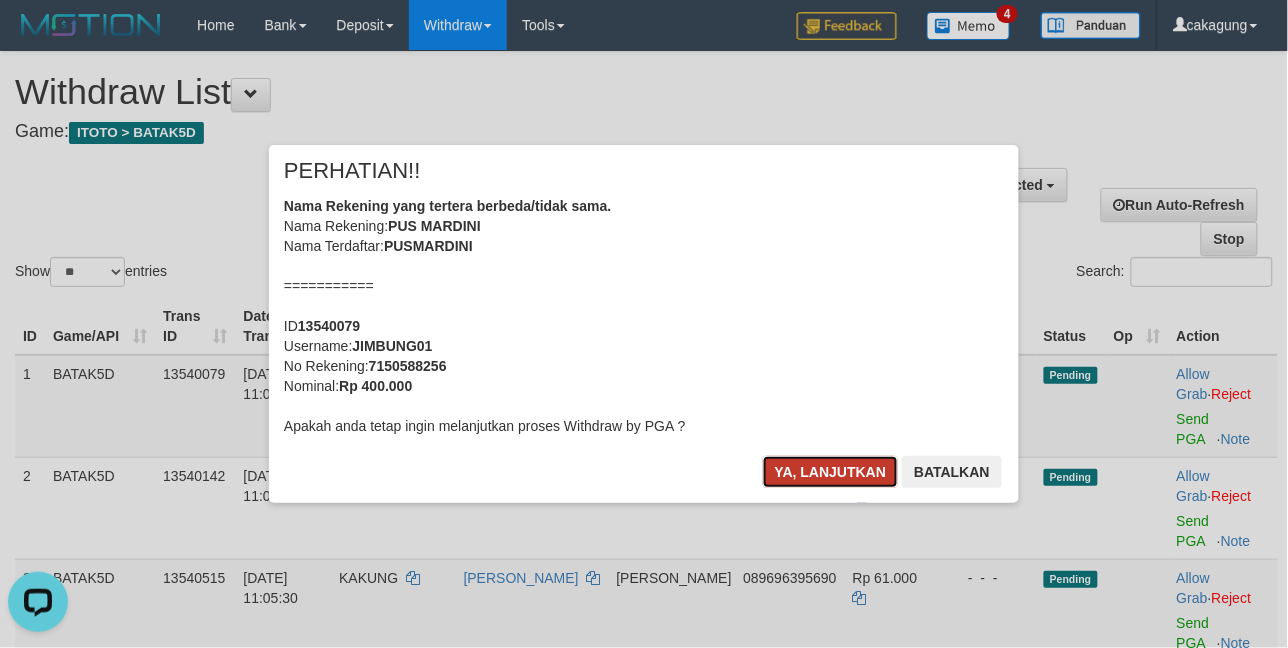 click on "Ya, lanjutkan" at bounding box center (831, 472) 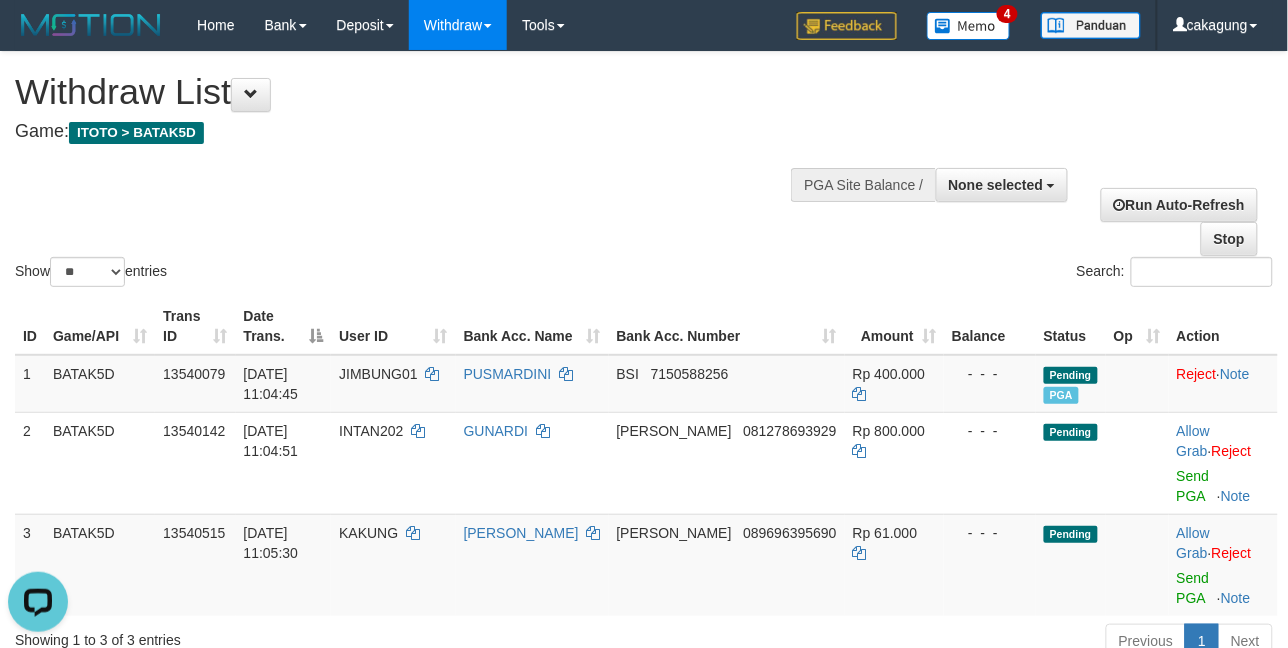 click on "Show  ** ** ** ***  entries Search:" at bounding box center [644, 171] 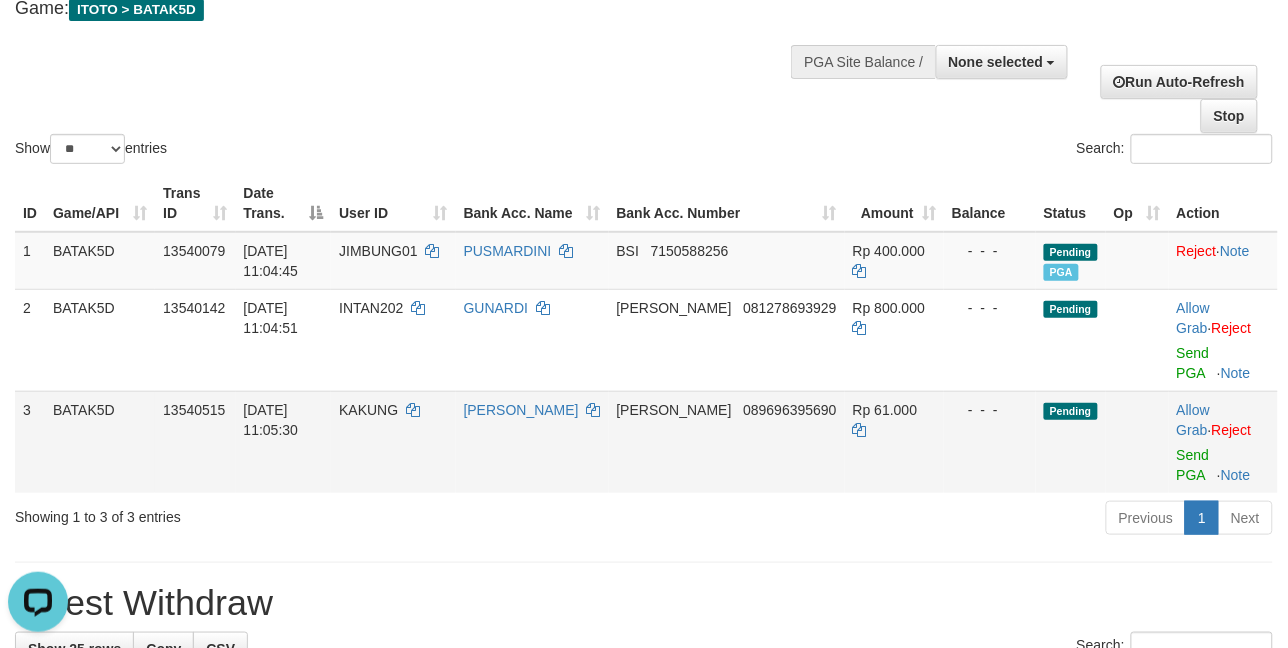 scroll, scrollTop: 250, scrollLeft: 0, axis: vertical 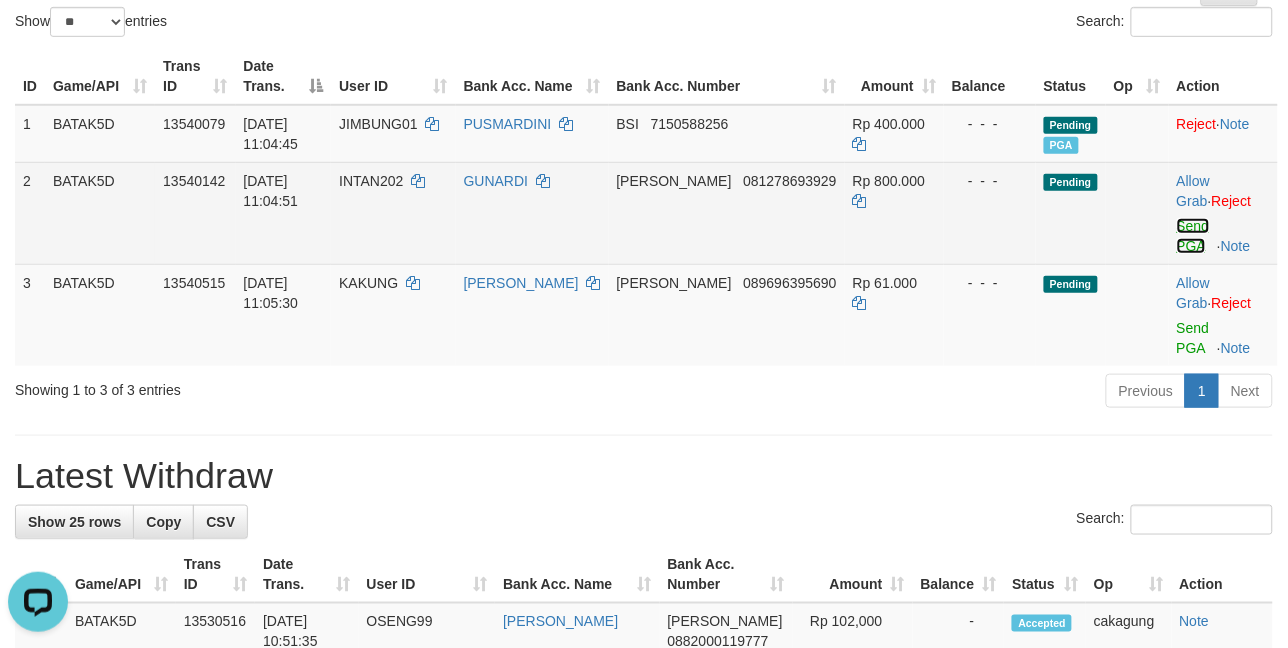 click on "Send PGA" at bounding box center (1193, 236) 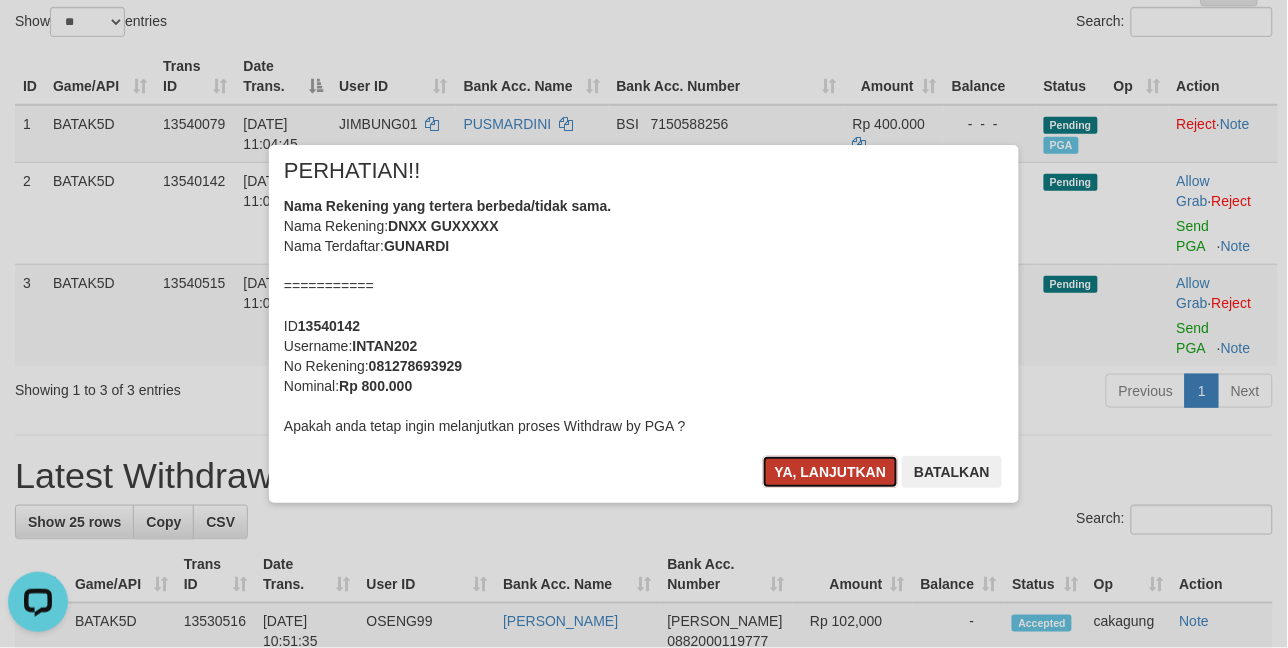 click on "Ya, lanjutkan" at bounding box center [831, 472] 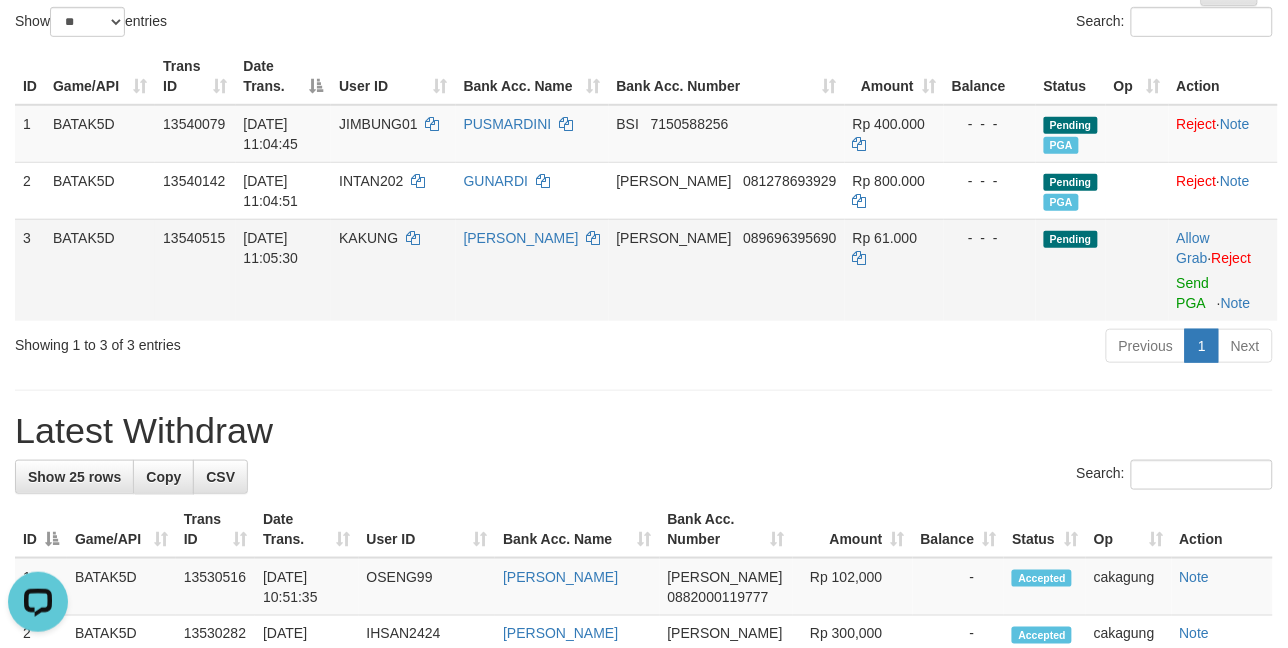 click on "[PERSON_NAME]" at bounding box center (532, 270) 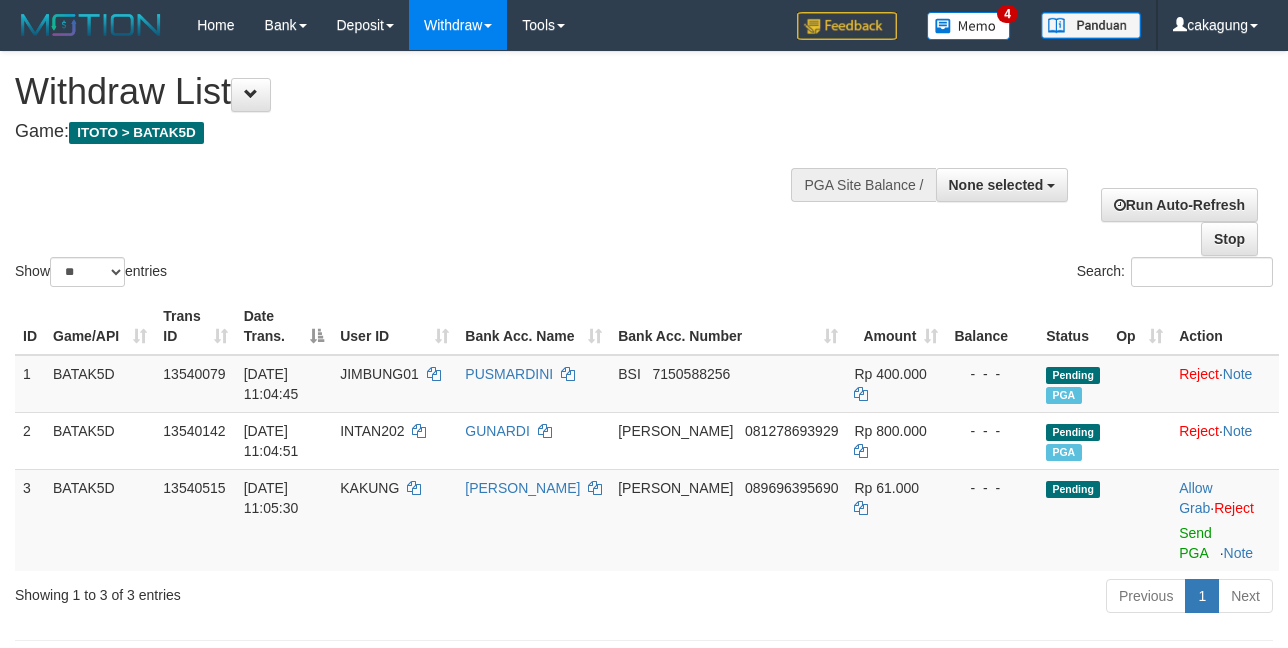 select 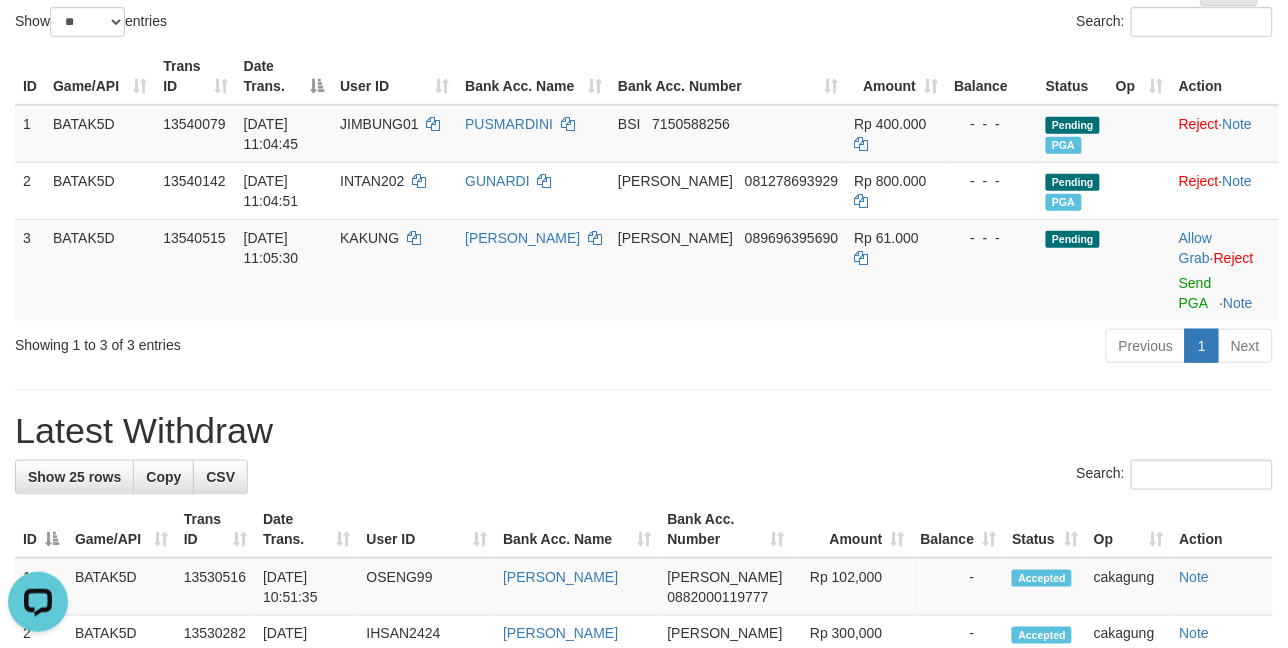 scroll, scrollTop: 0, scrollLeft: 0, axis: both 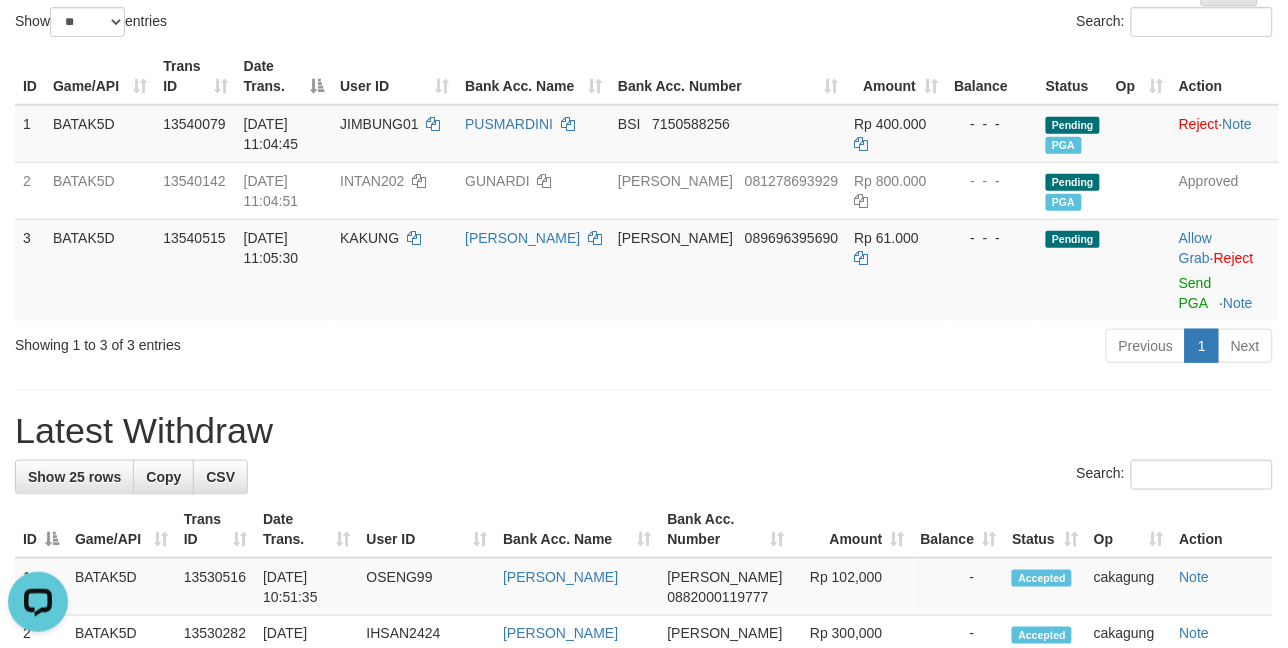 click on "Latest Withdraw" at bounding box center (644, 431) 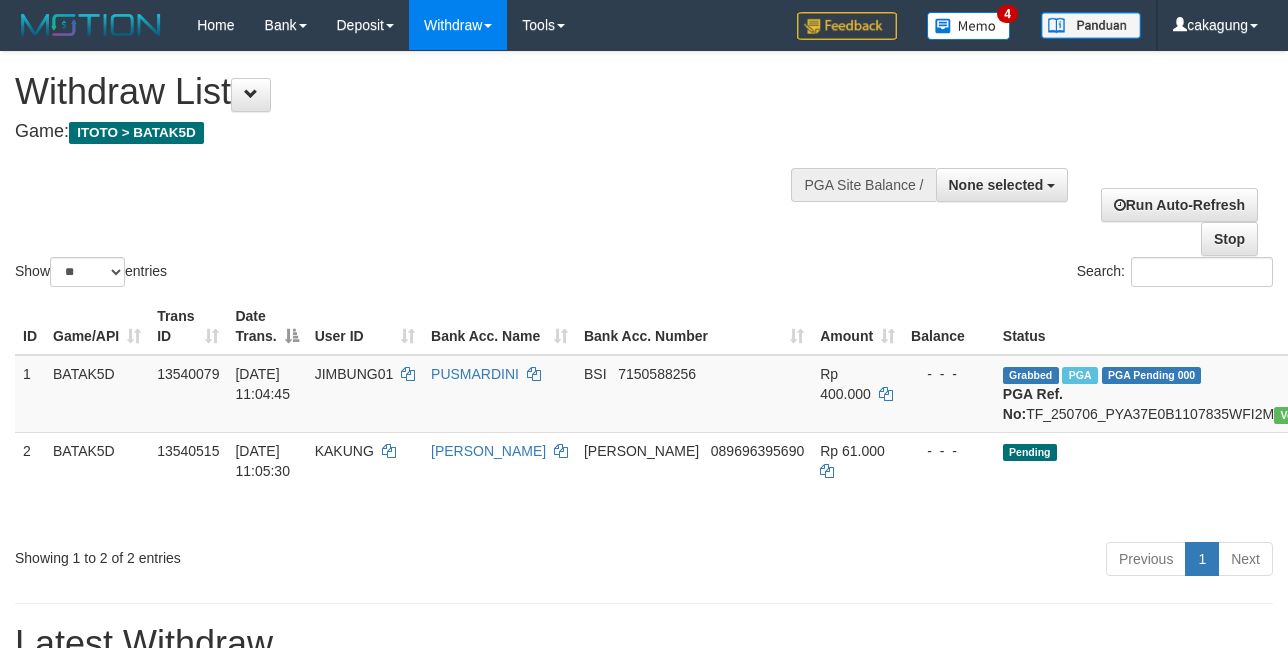 select 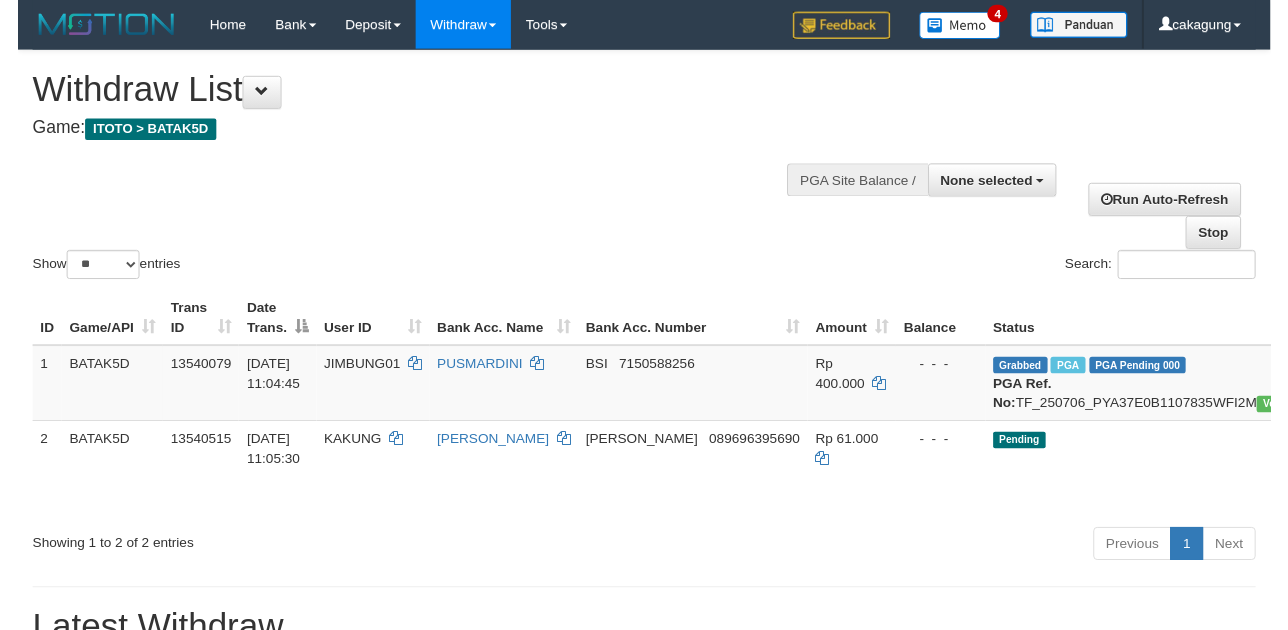 scroll, scrollTop: 320, scrollLeft: 0, axis: vertical 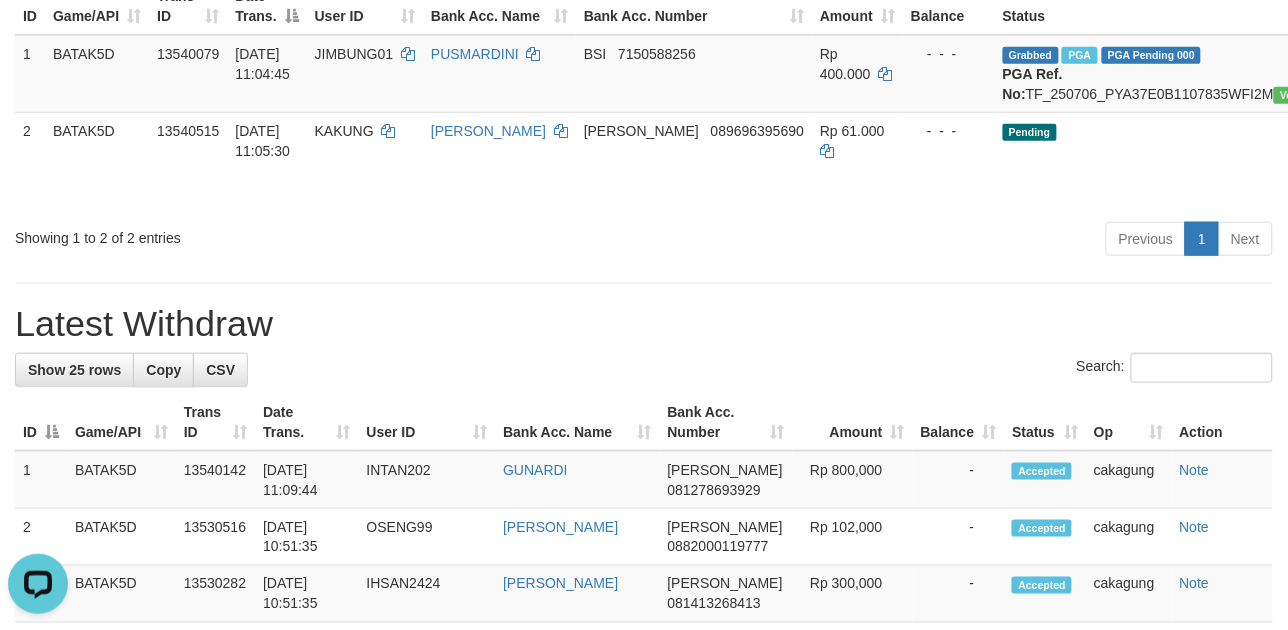 click on "**********" at bounding box center [644, 871] 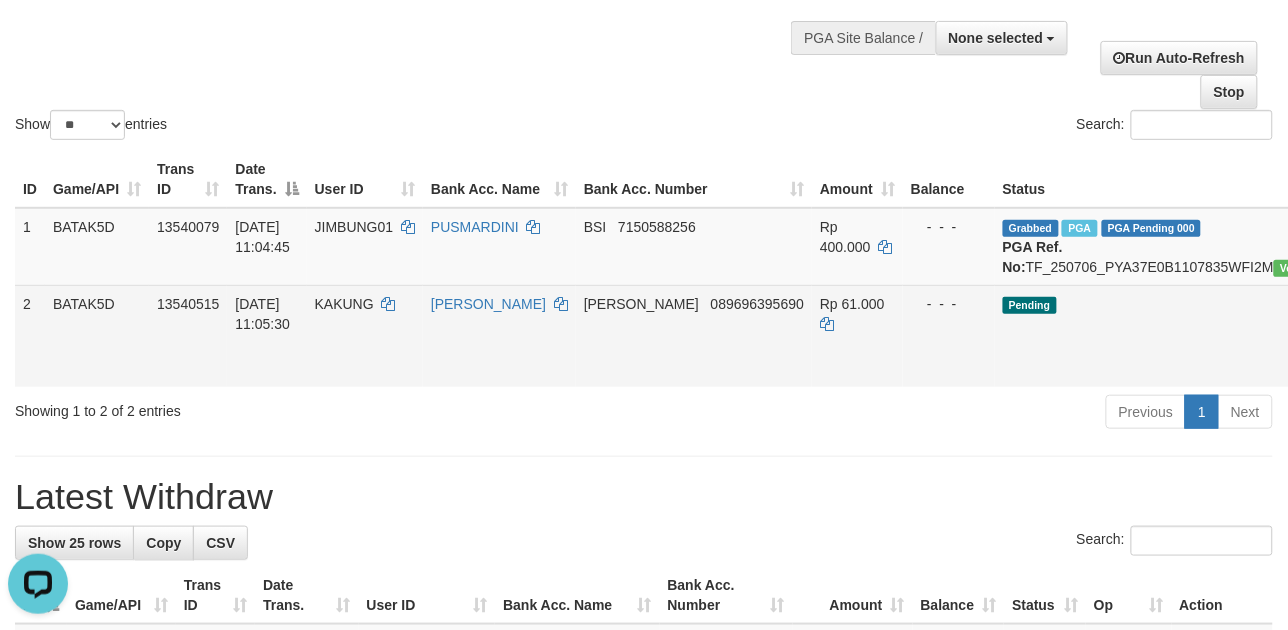 scroll, scrollTop: 0, scrollLeft: 0, axis: both 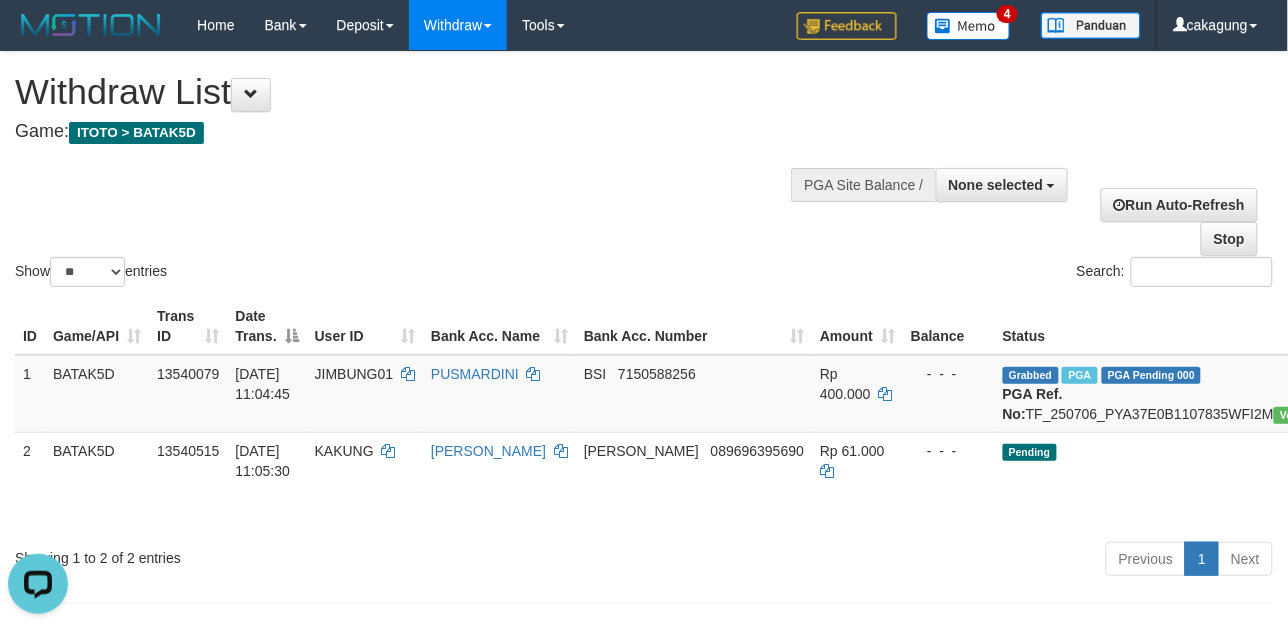 click on "Show  ** ** ** ***  entries Search:" at bounding box center (644, 171) 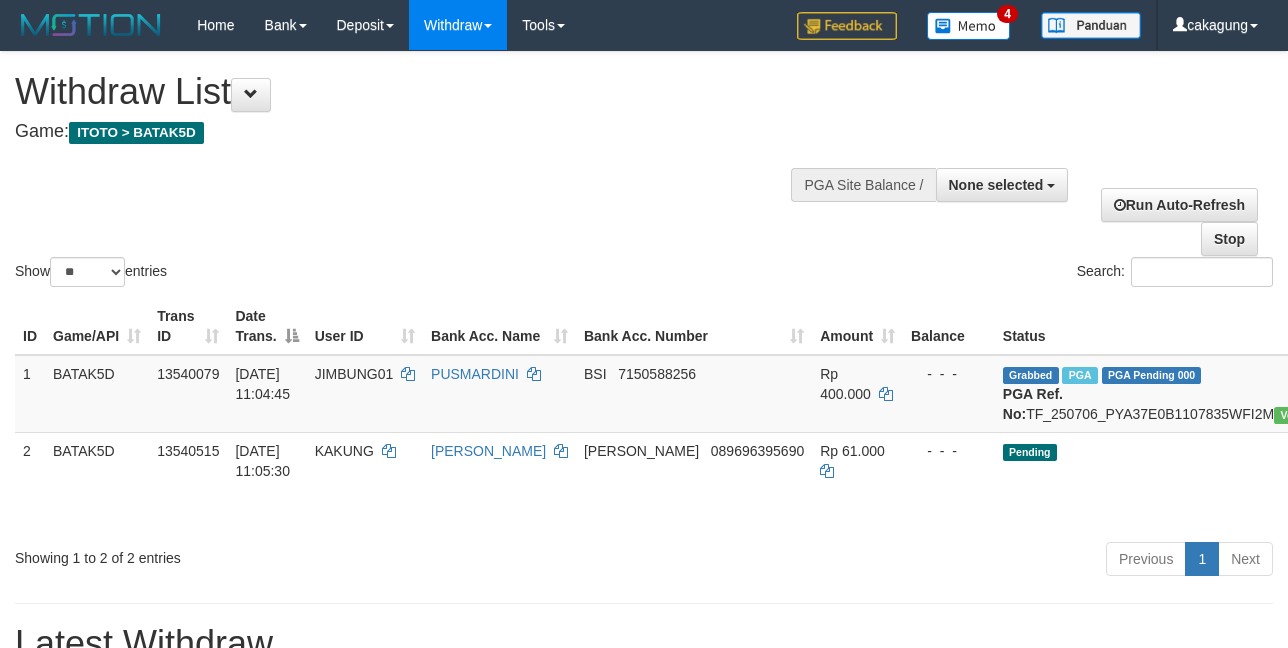 select 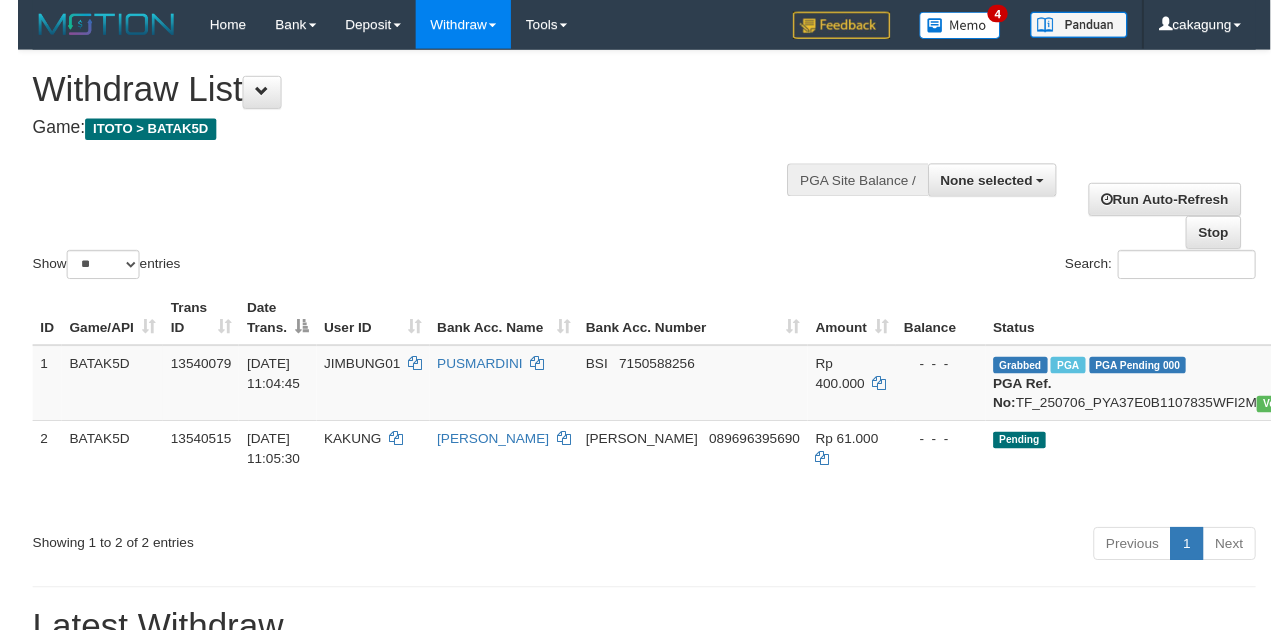 scroll, scrollTop: 0, scrollLeft: 0, axis: both 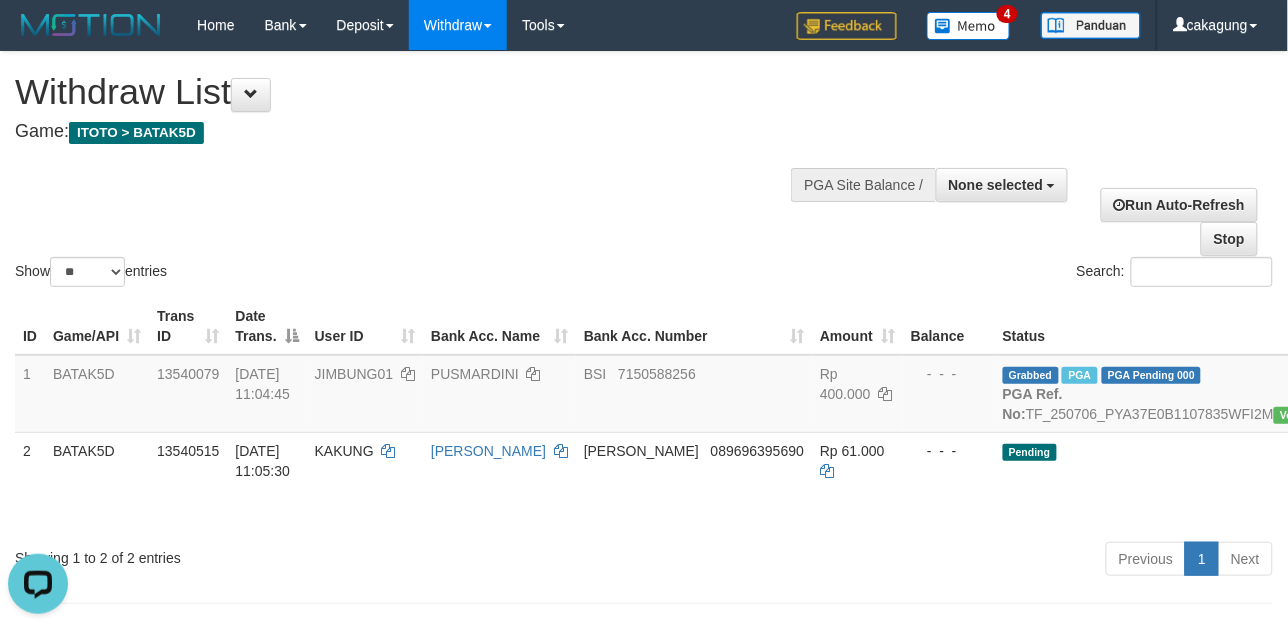 click on "**********" at bounding box center [434, 101] 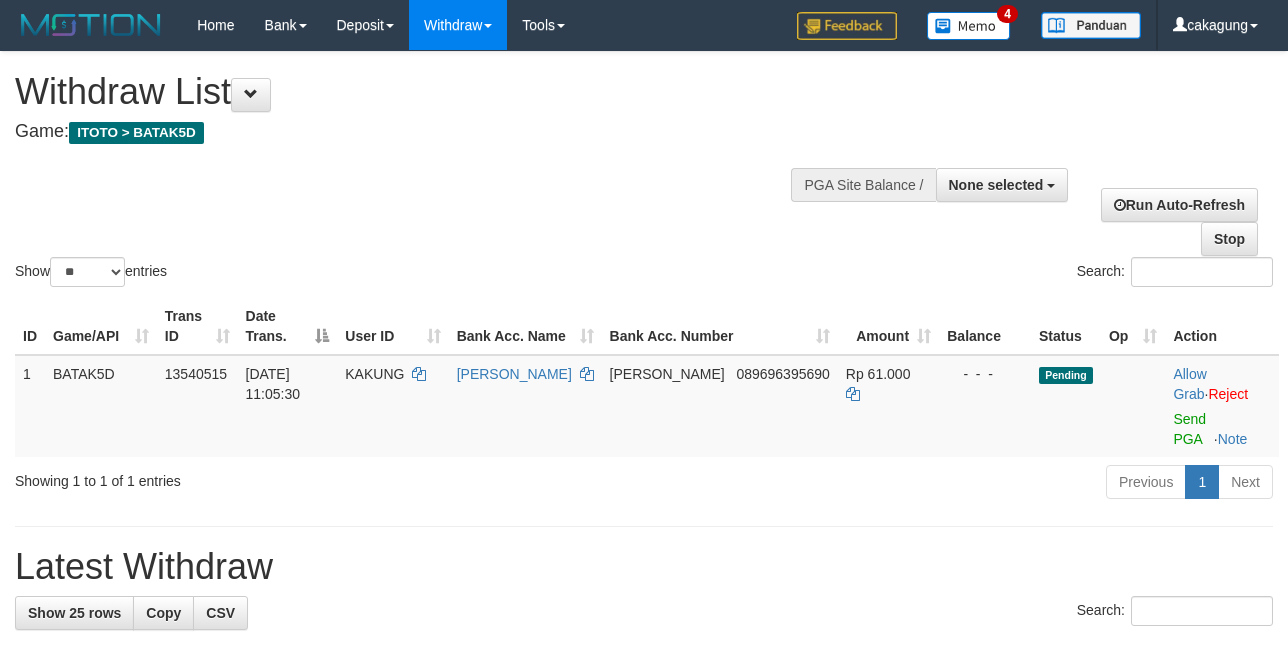 select 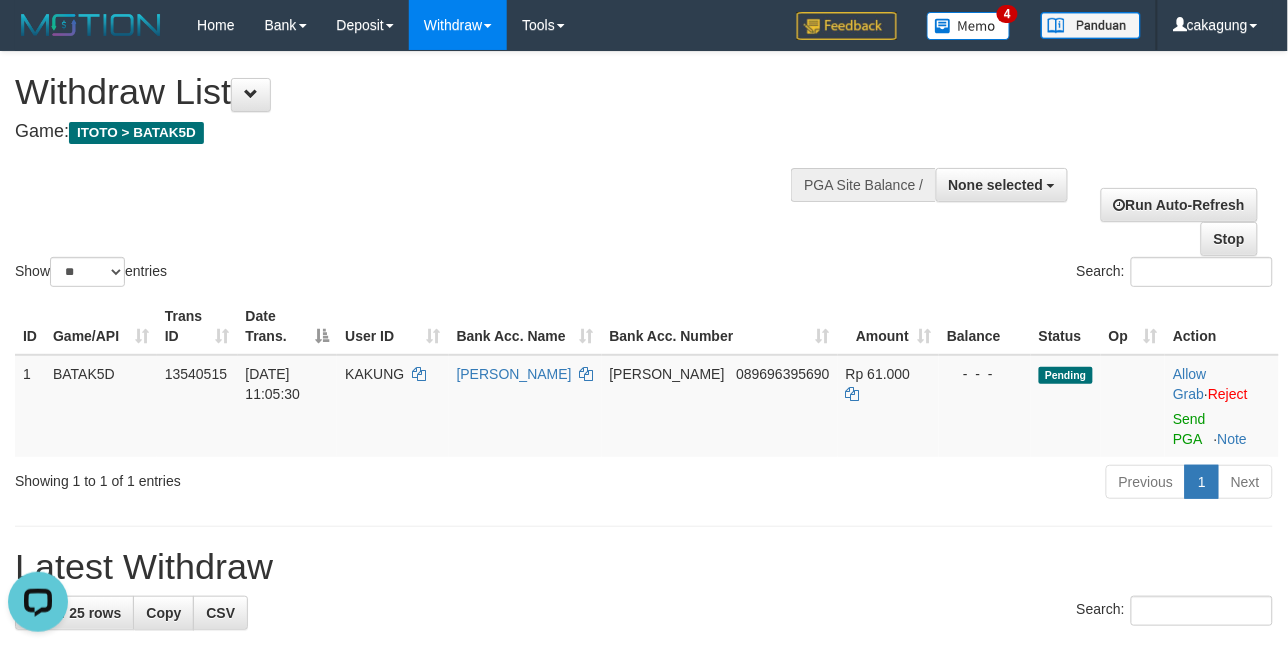 scroll, scrollTop: 0, scrollLeft: 0, axis: both 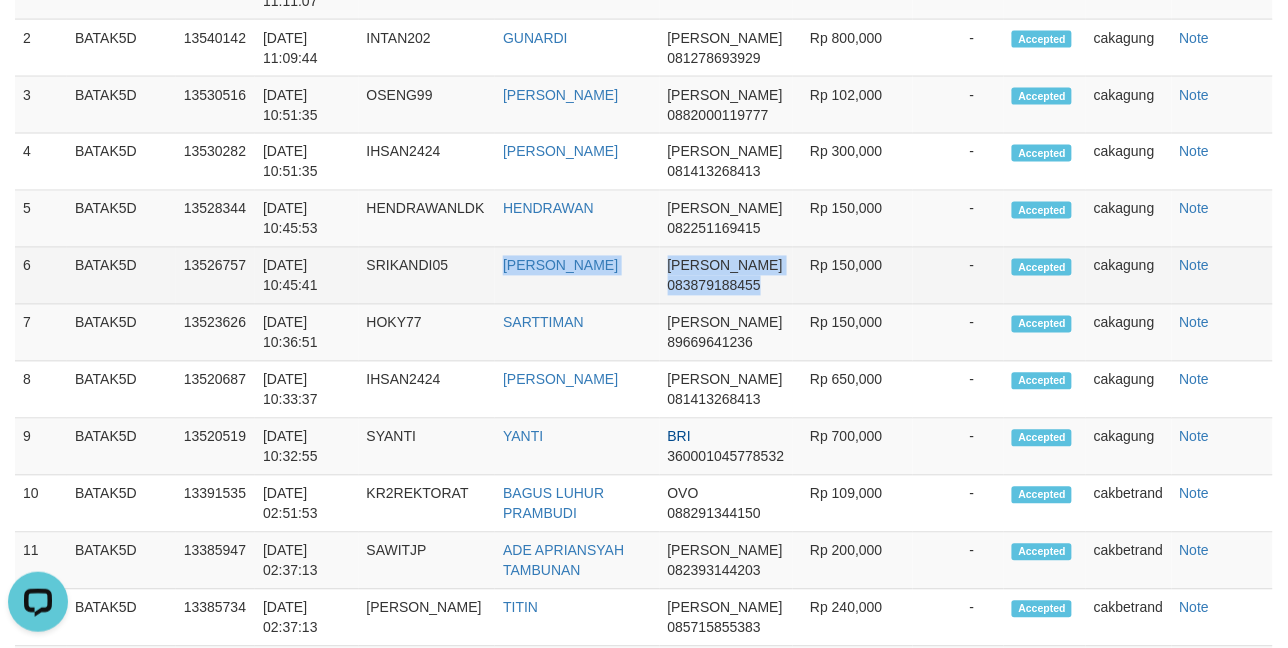 drag, startPoint x: 485, startPoint y: 278, endPoint x: 773, endPoint y: 293, distance: 288.39035 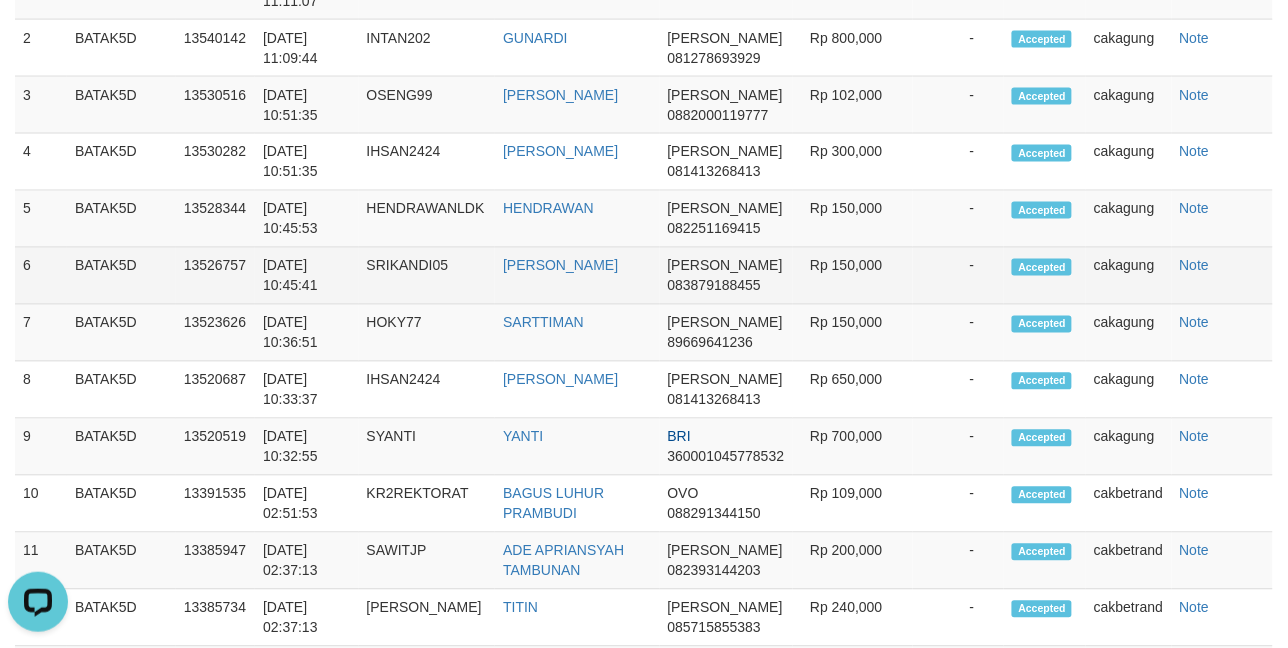 click on "SRIKANDI05" at bounding box center (427, 276) 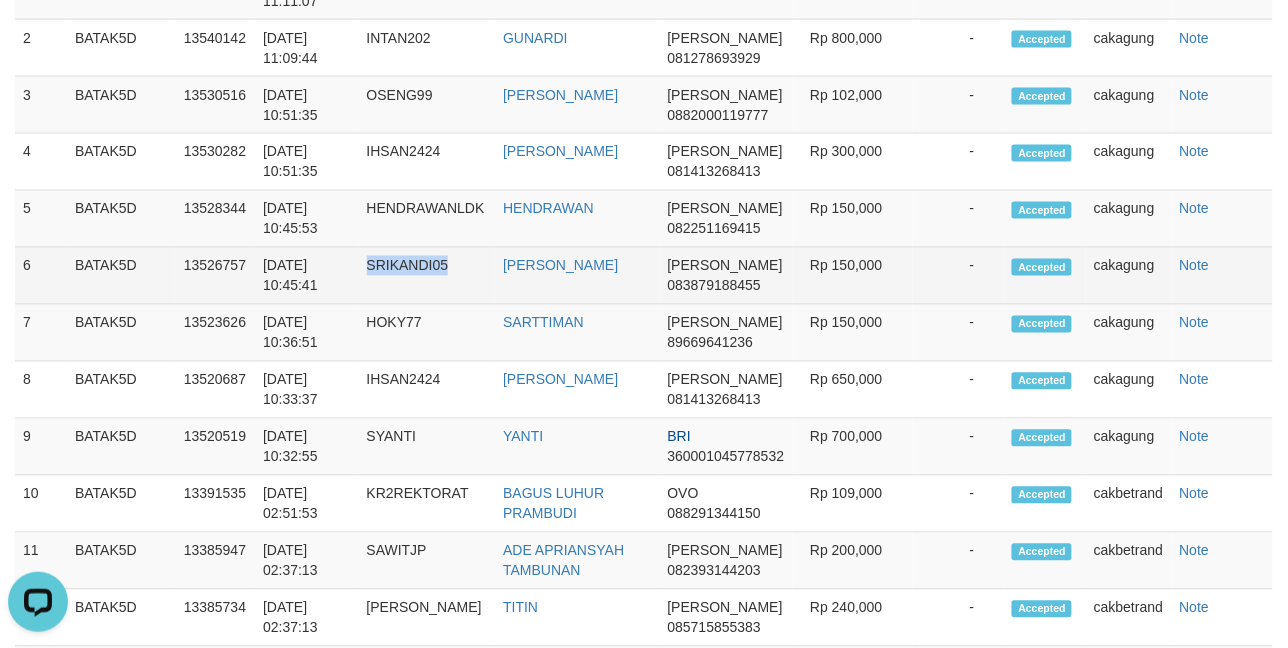 click on "SRIKANDI05" at bounding box center [427, 276] 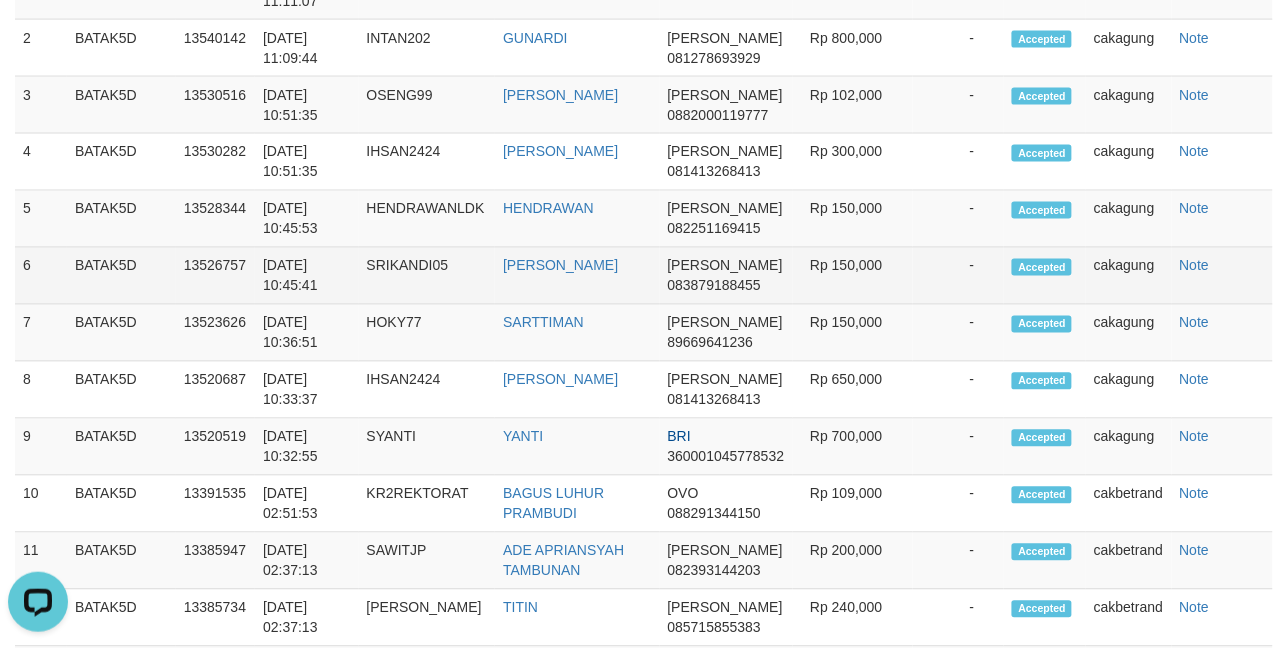 click on "[PERSON_NAME]" at bounding box center [577, 276] 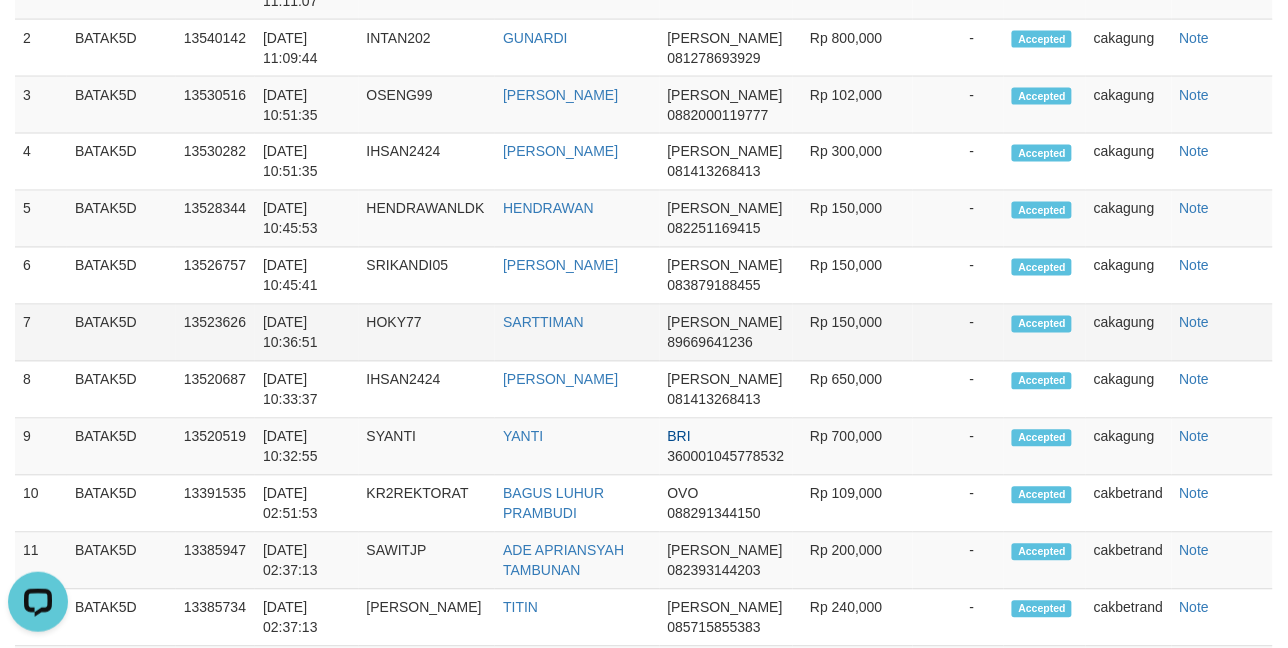 click on "SARTTIMAN" at bounding box center (577, 333) 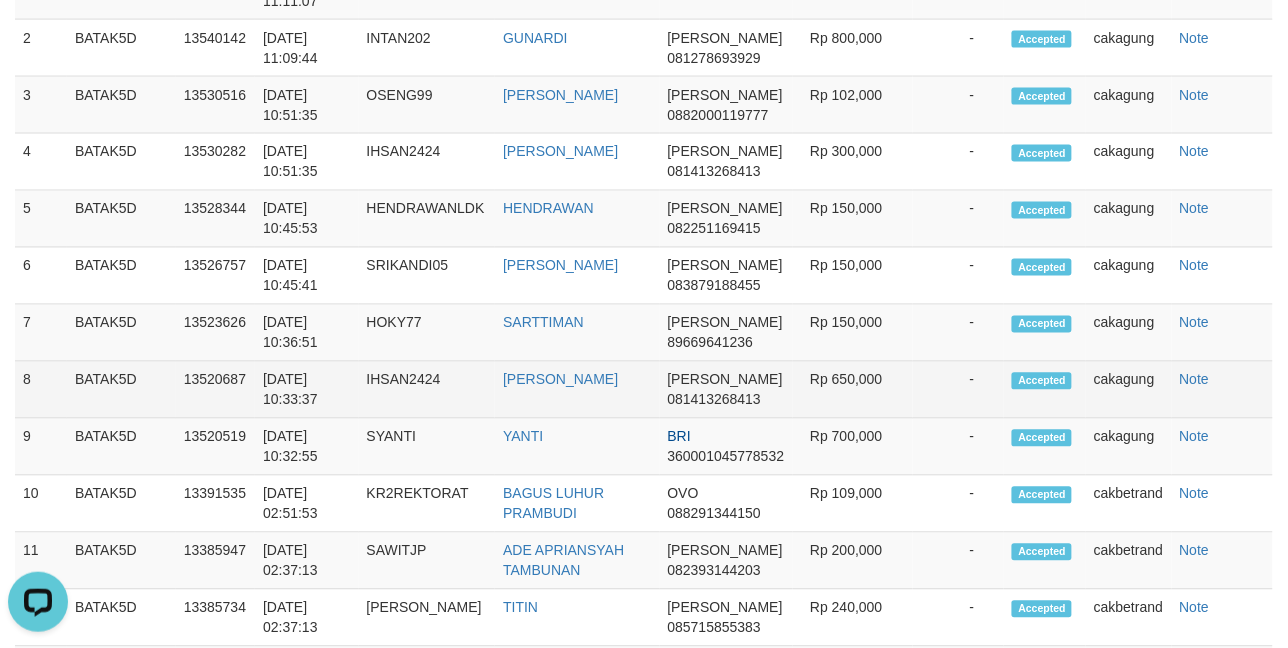 scroll, scrollTop: 607, scrollLeft: 0, axis: vertical 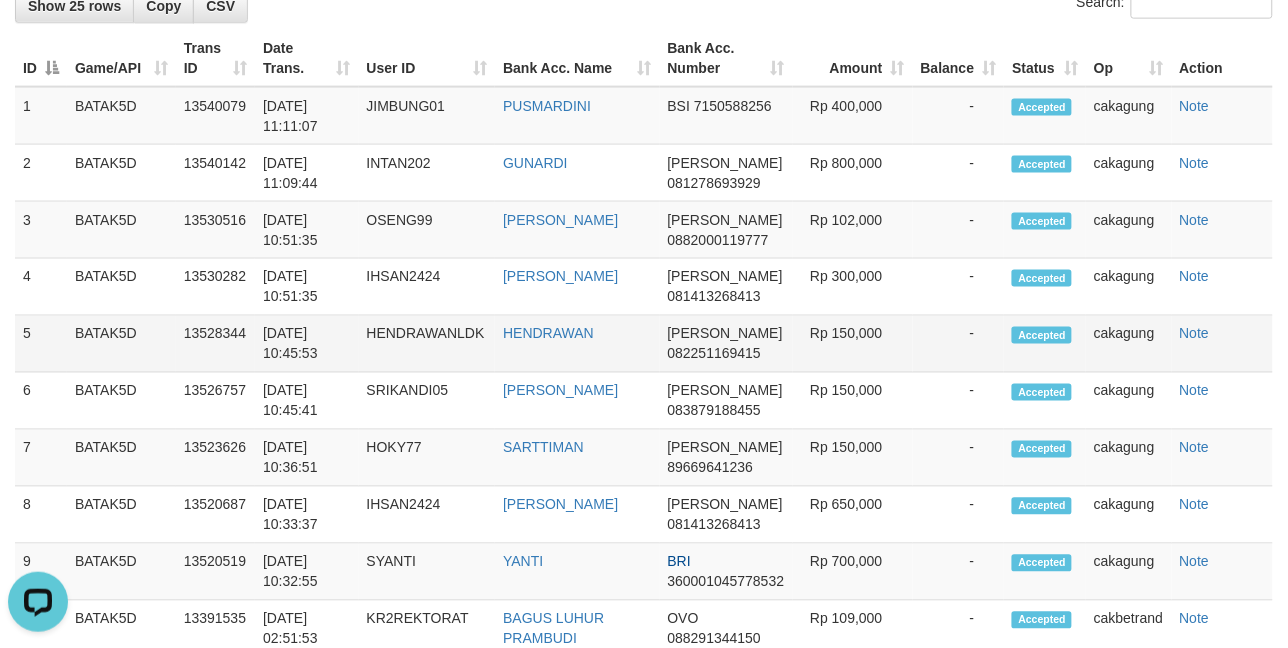 click on "HENDRAWAN" at bounding box center (577, 344) 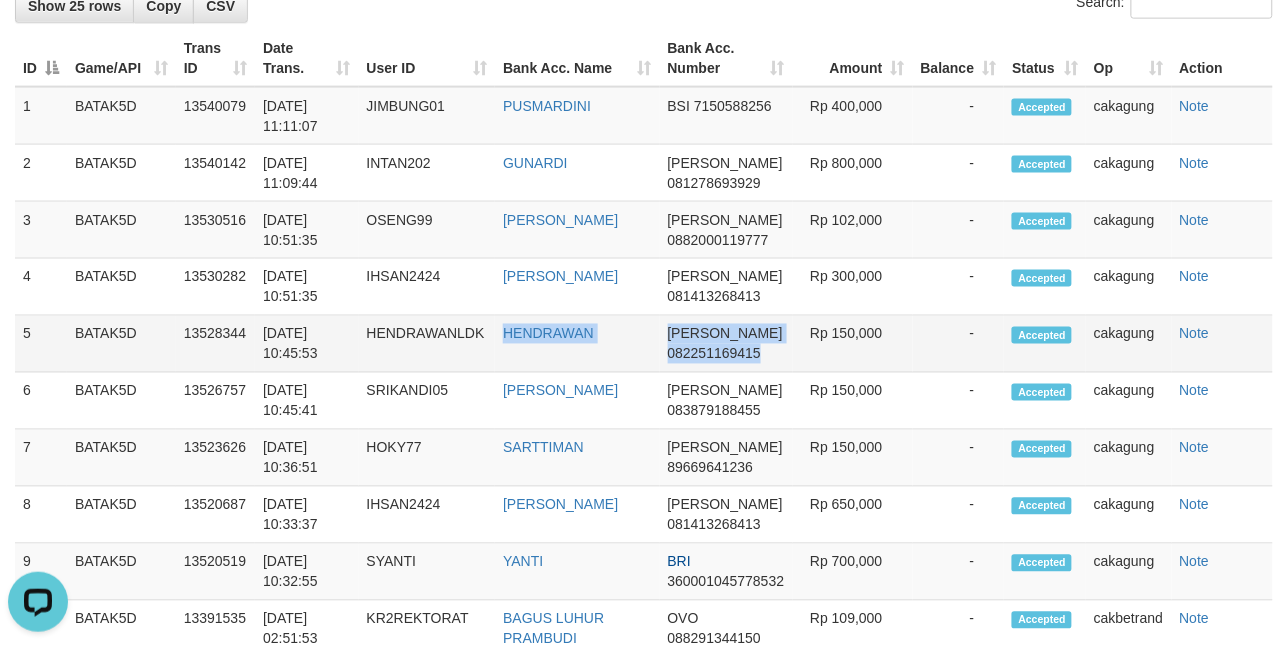 drag, startPoint x: 502, startPoint y: 345, endPoint x: 788, endPoint y: 362, distance: 286.5048 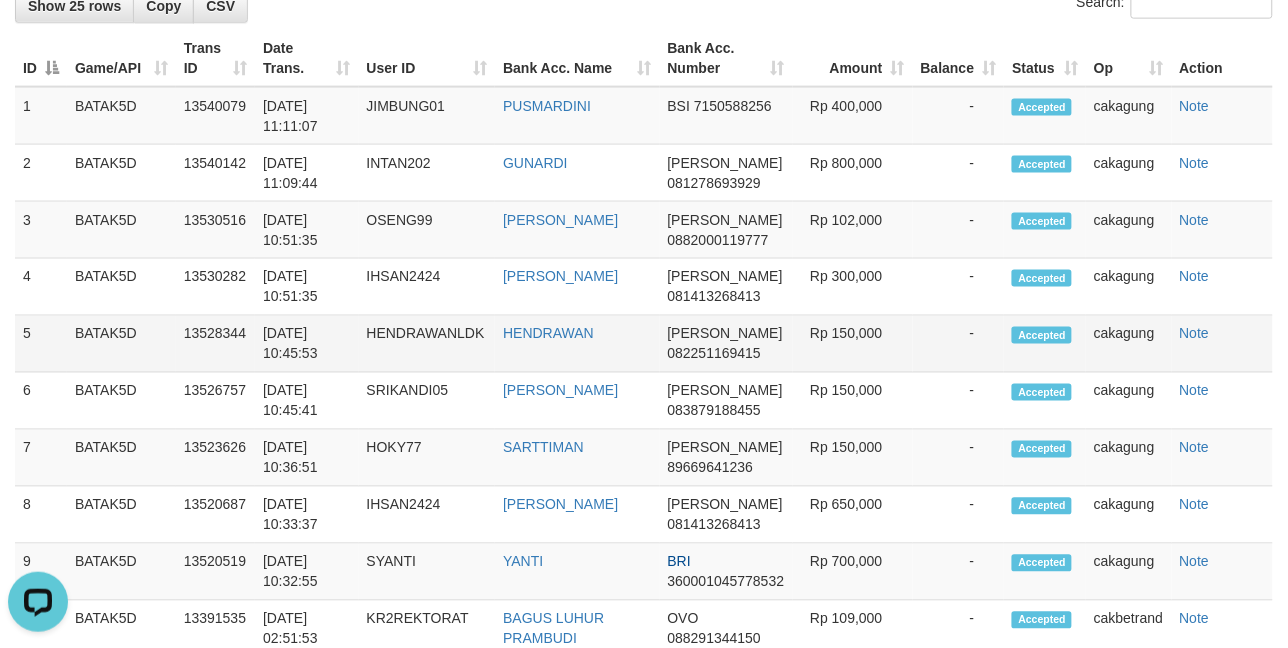 click on "HENDRAWANLDK" at bounding box center [427, 344] 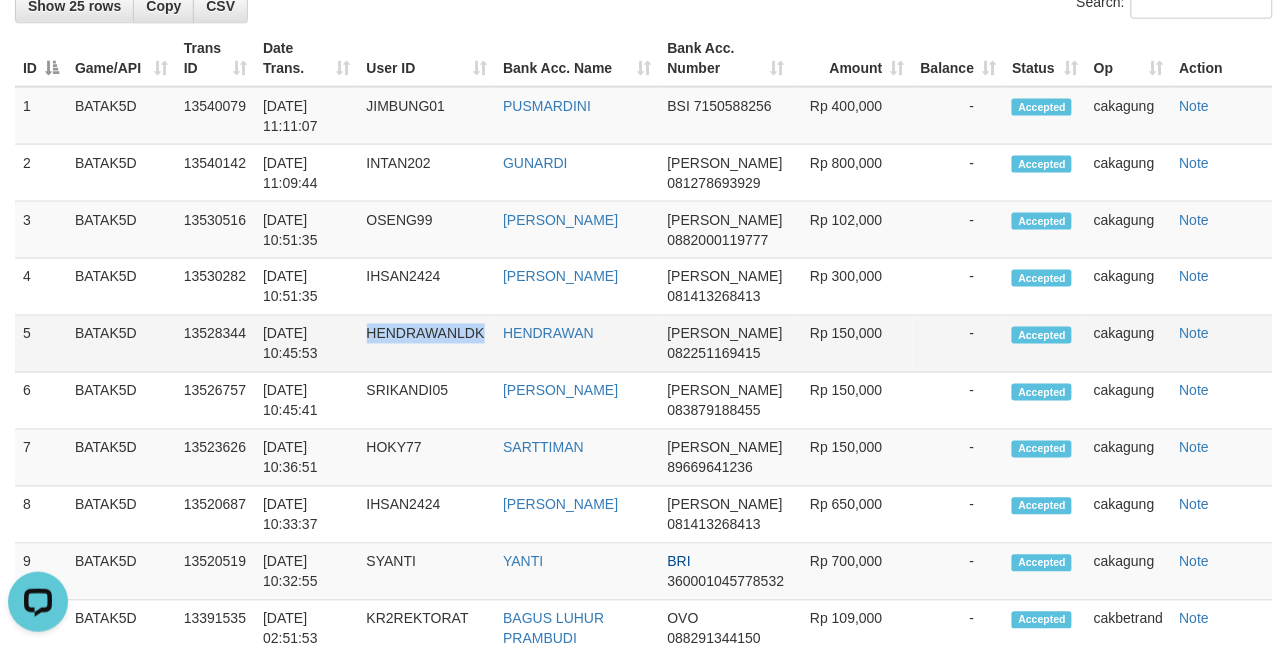 click on "HENDRAWANLDK" at bounding box center [427, 344] 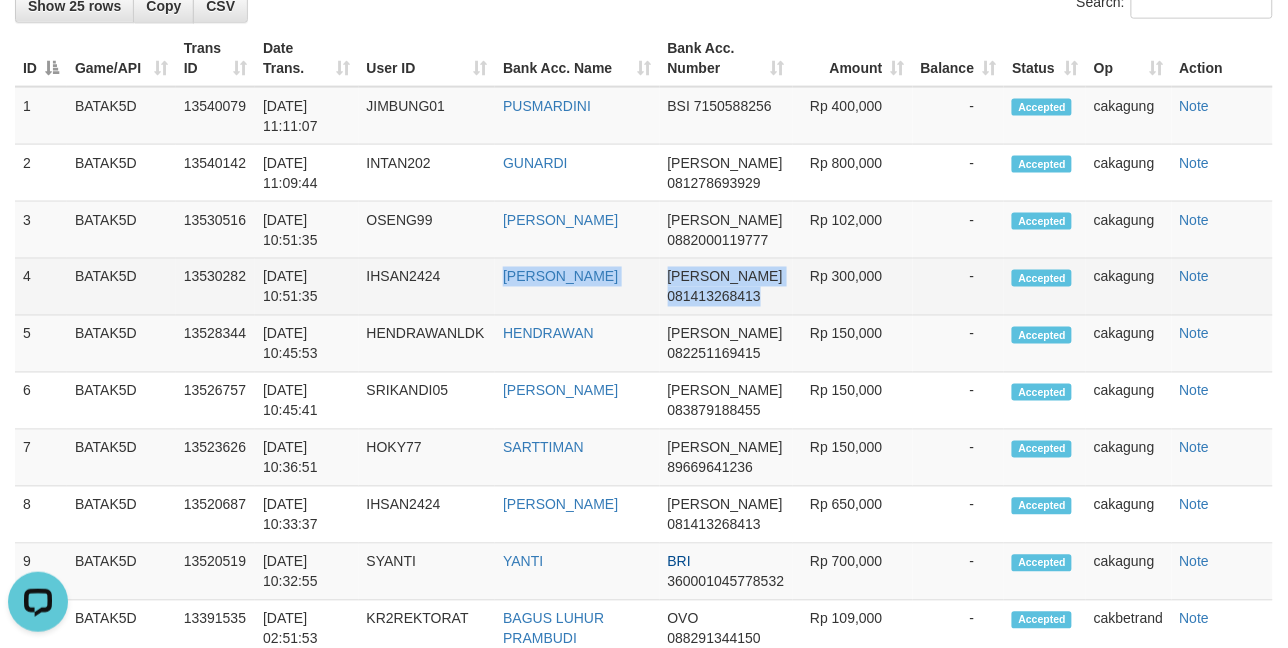 copy on "[PERSON_NAME] [PERSON_NAME]
081413268413" 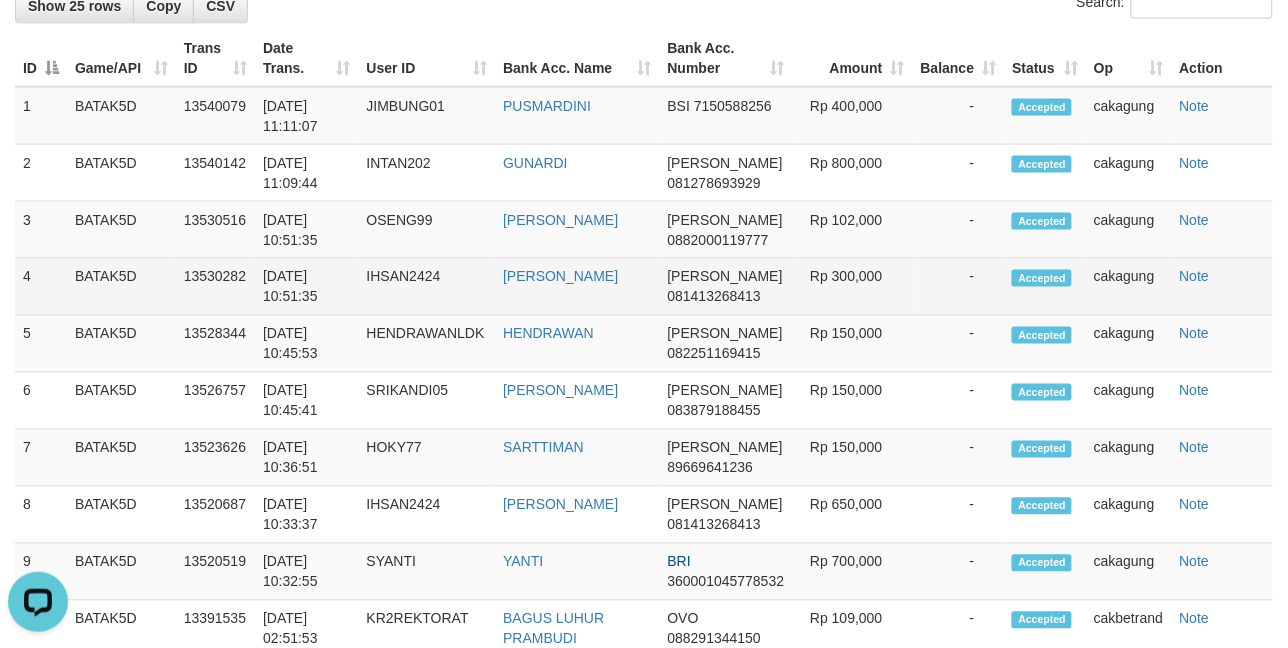 click on "IHSAN2424" at bounding box center (427, 287) 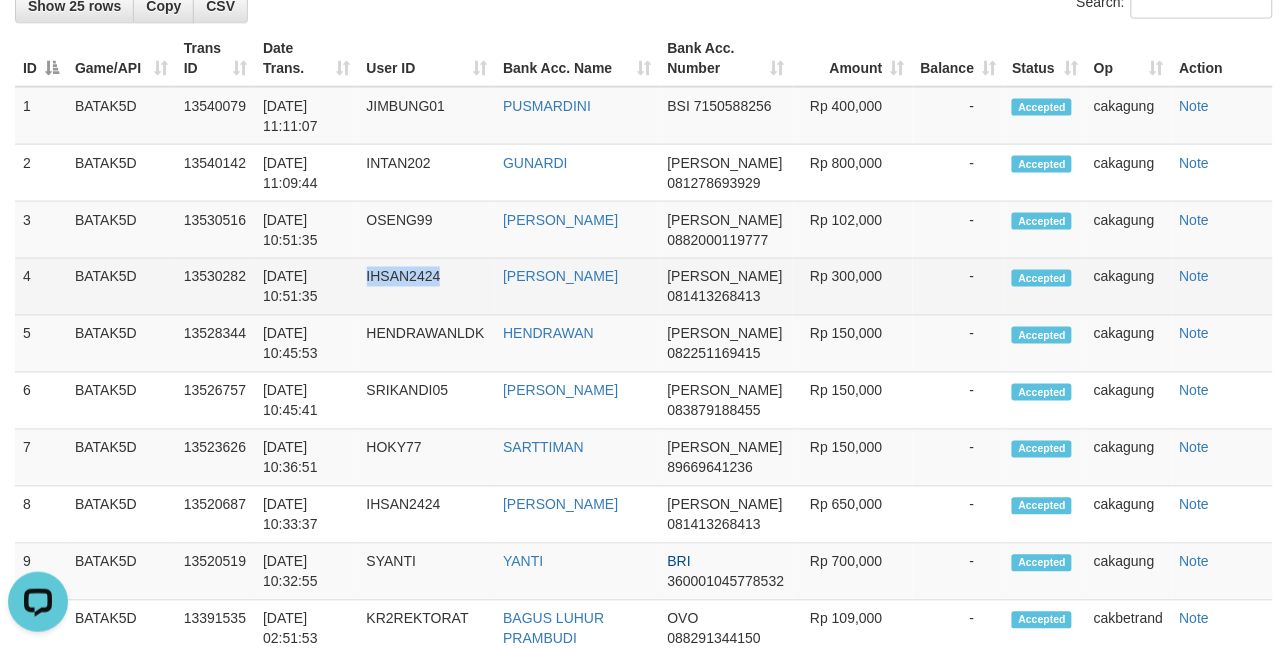 click on "IHSAN2424" at bounding box center [427, 287] 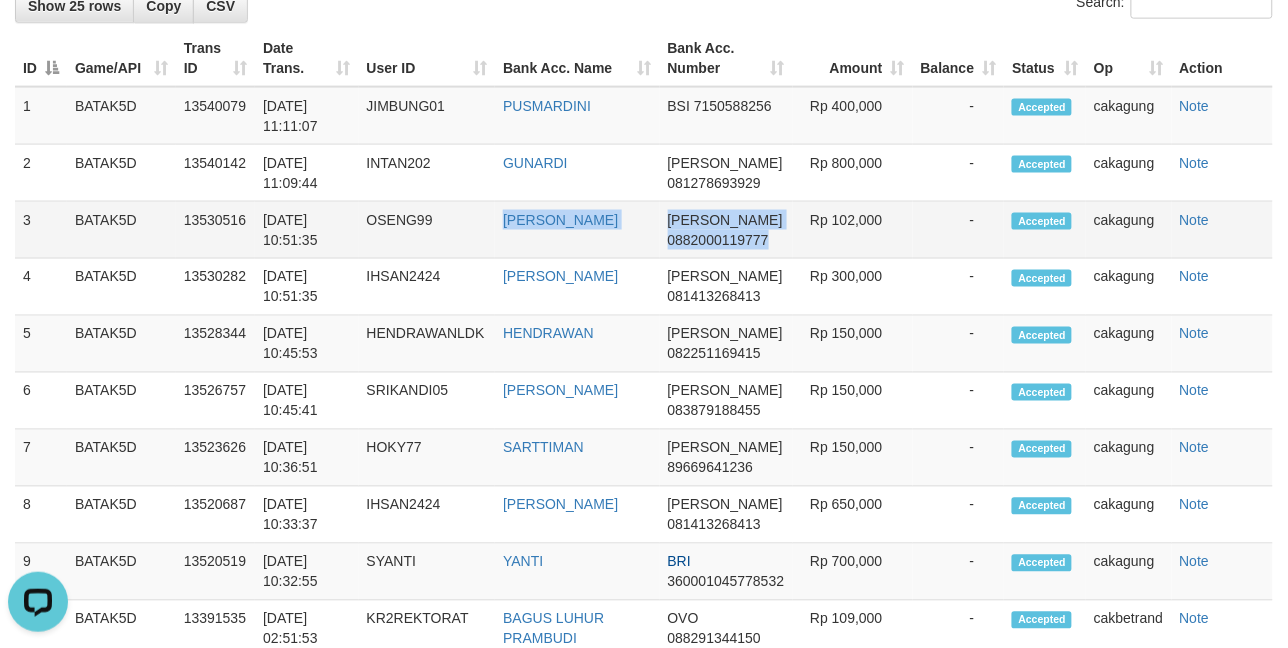 drag, startPoint x: 482, startPoint y: 228, endPoint x: 793, endPoint y: 242, distance: 311.31494 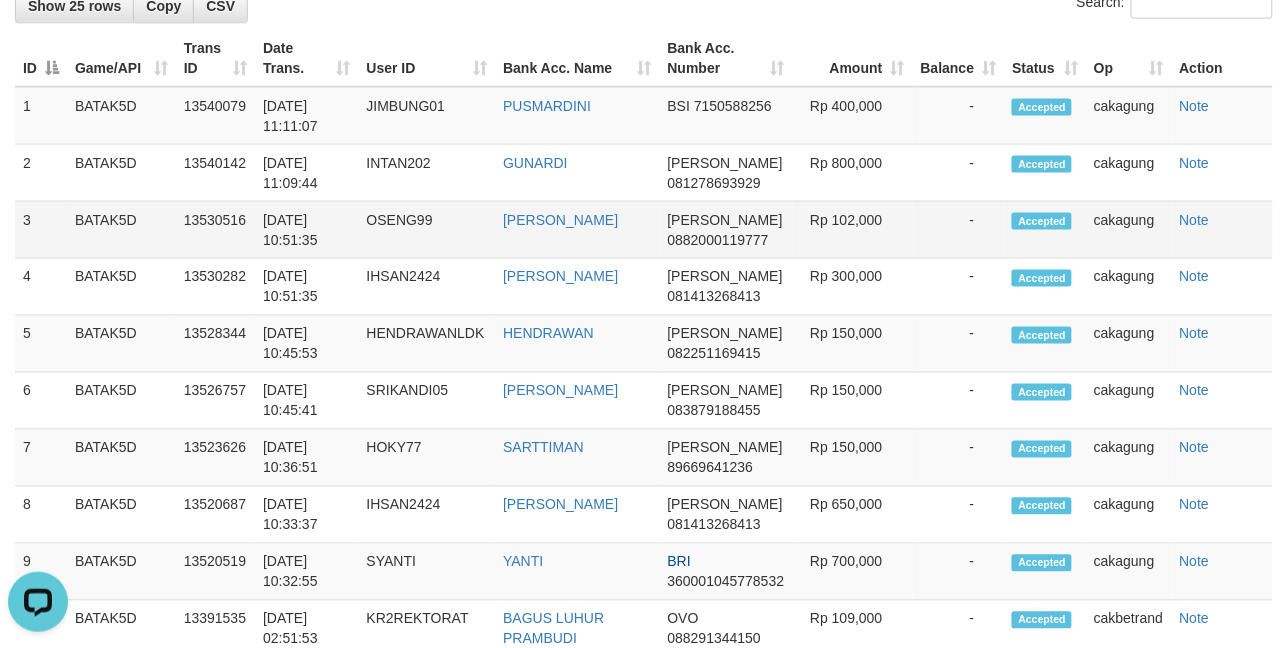 click on "OSENG99" at bounding box center [427, 230] 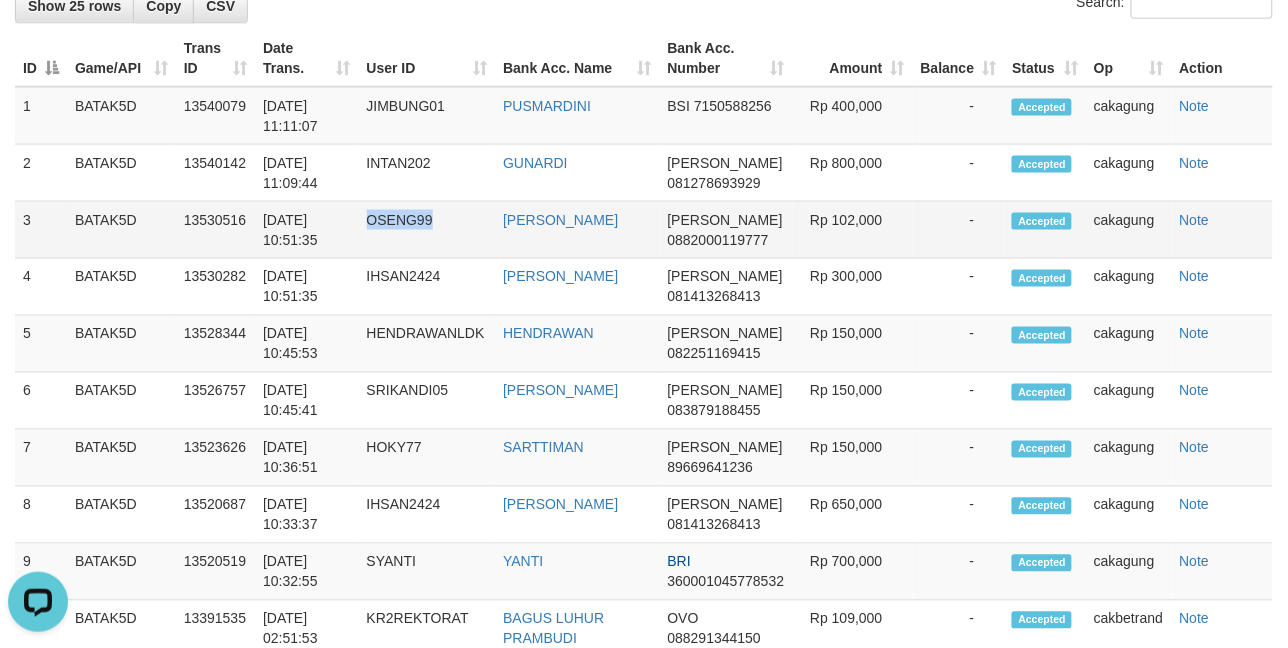 copy on "OSENG99" 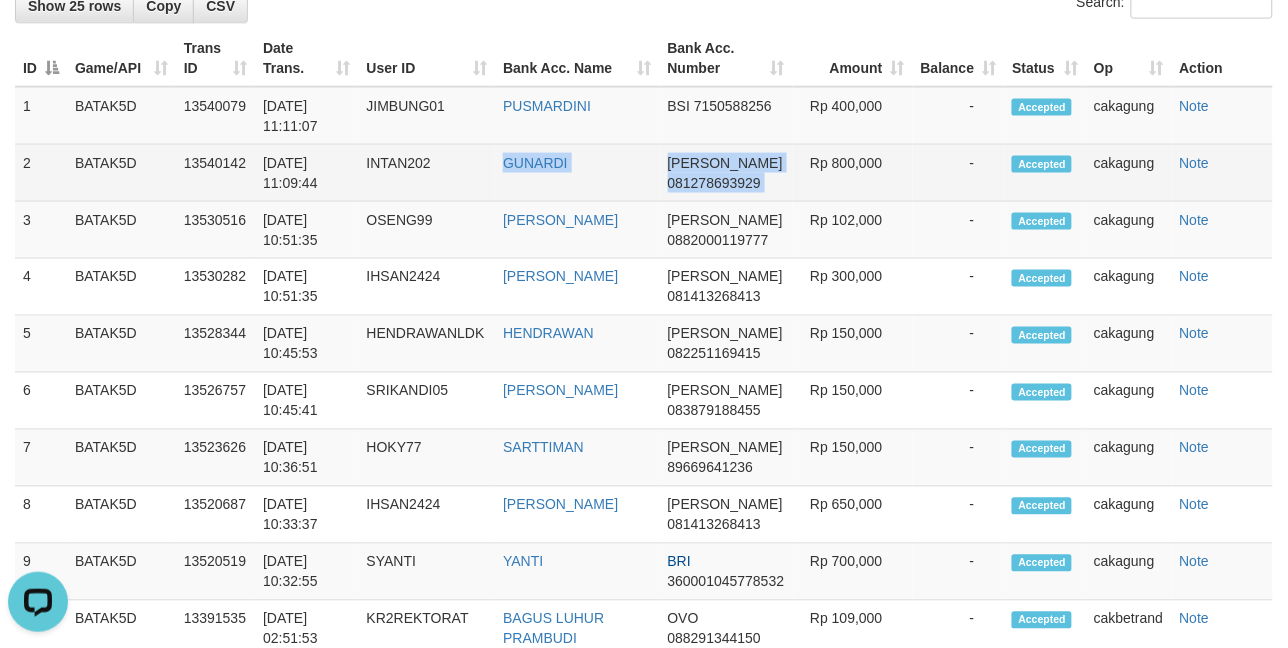 drag, startPoint x: 487, startPoint y: 178, endPoint x: 806, endPoint y: 185, distance: 319.07678 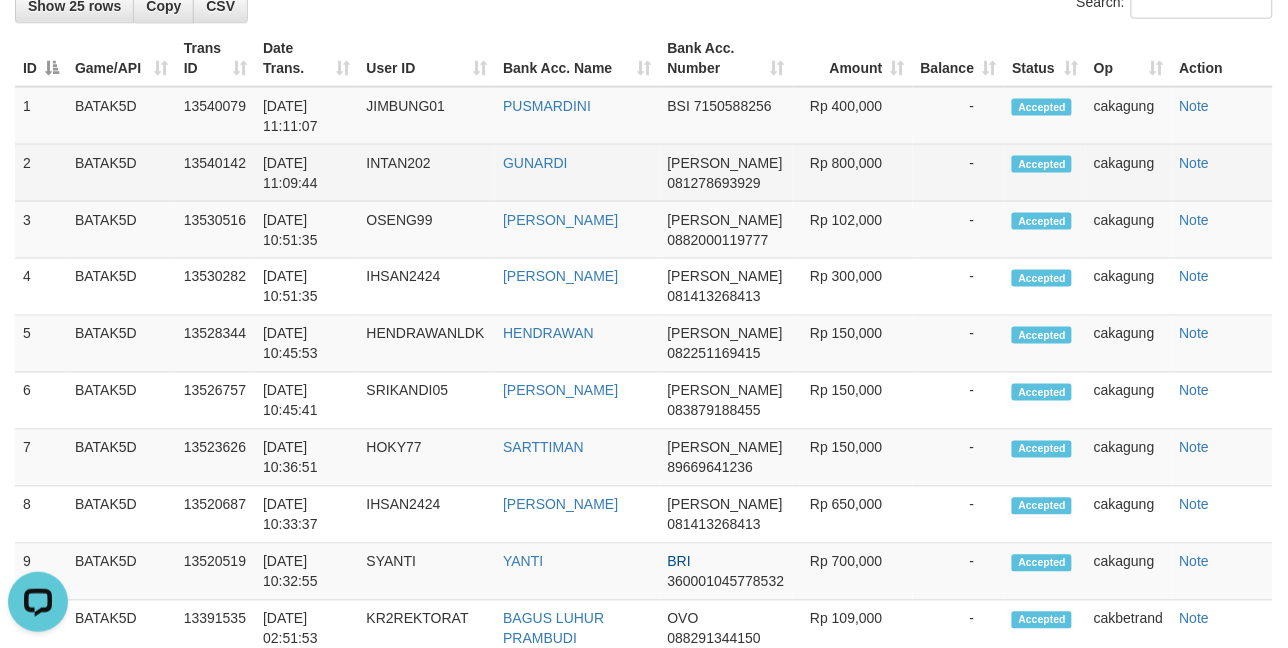 click on "INTAN202" at bounding box center (427, 173) 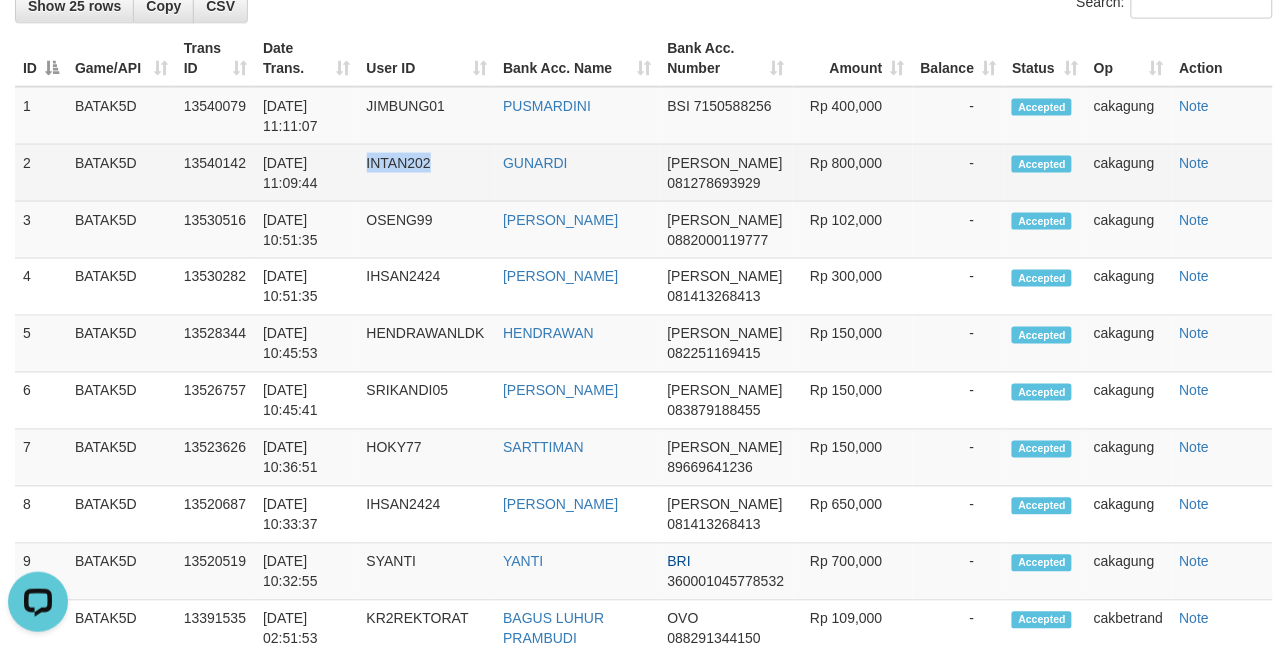 click on "INTAN202" at bounding box center (427, 173) 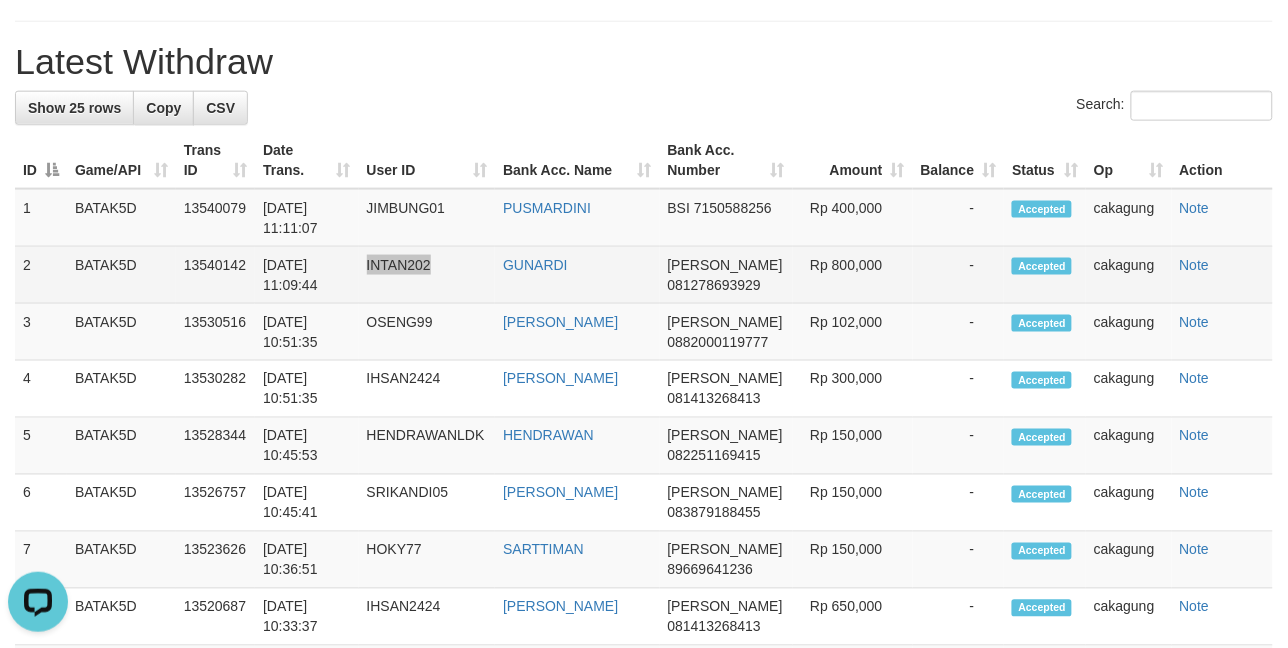 scroll, scrollTop: 357, scrollLeft: 0, axis: vertical 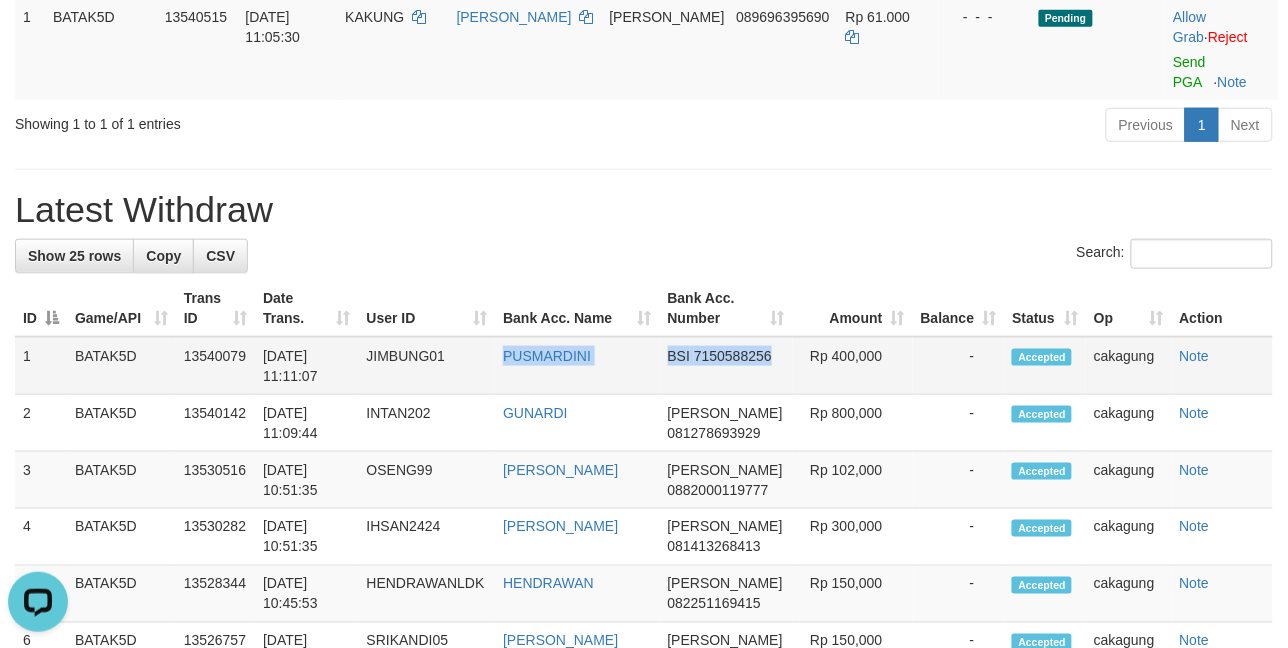 drag, startPoint x: 496, startPoint y: 362, endPoint x: 792, endPoint y: 375, distance: 296.28534 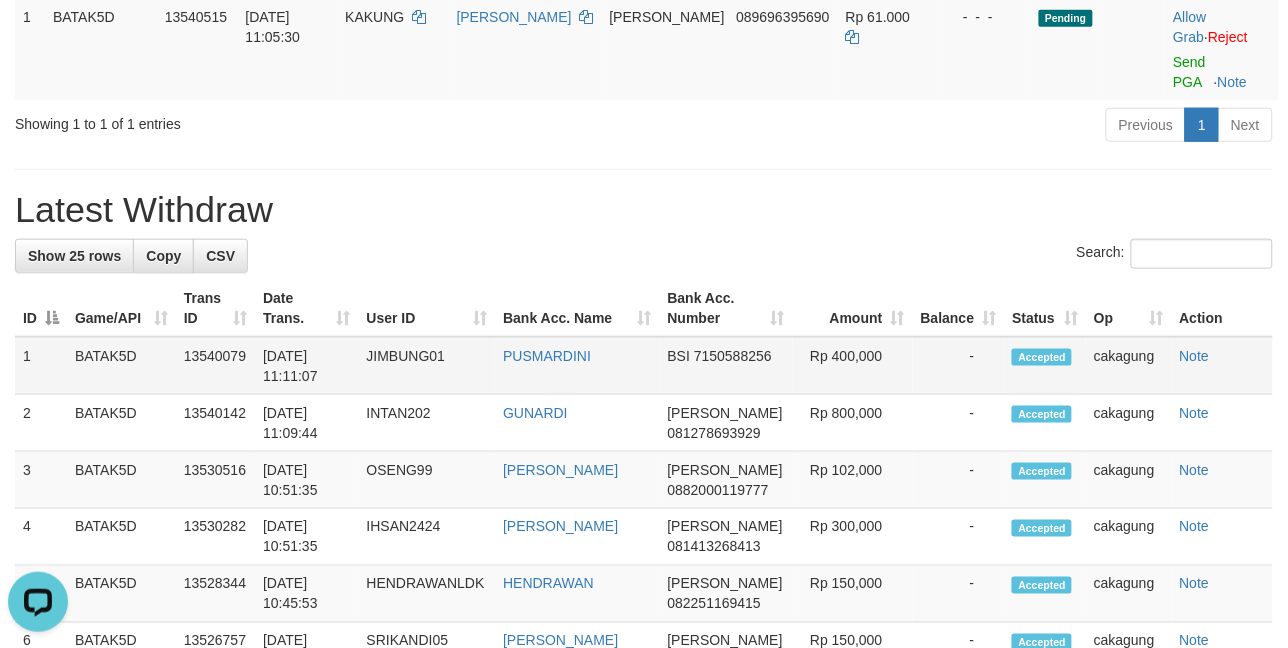 click on "JIMBUNG01" at bounding box center (427, 366) 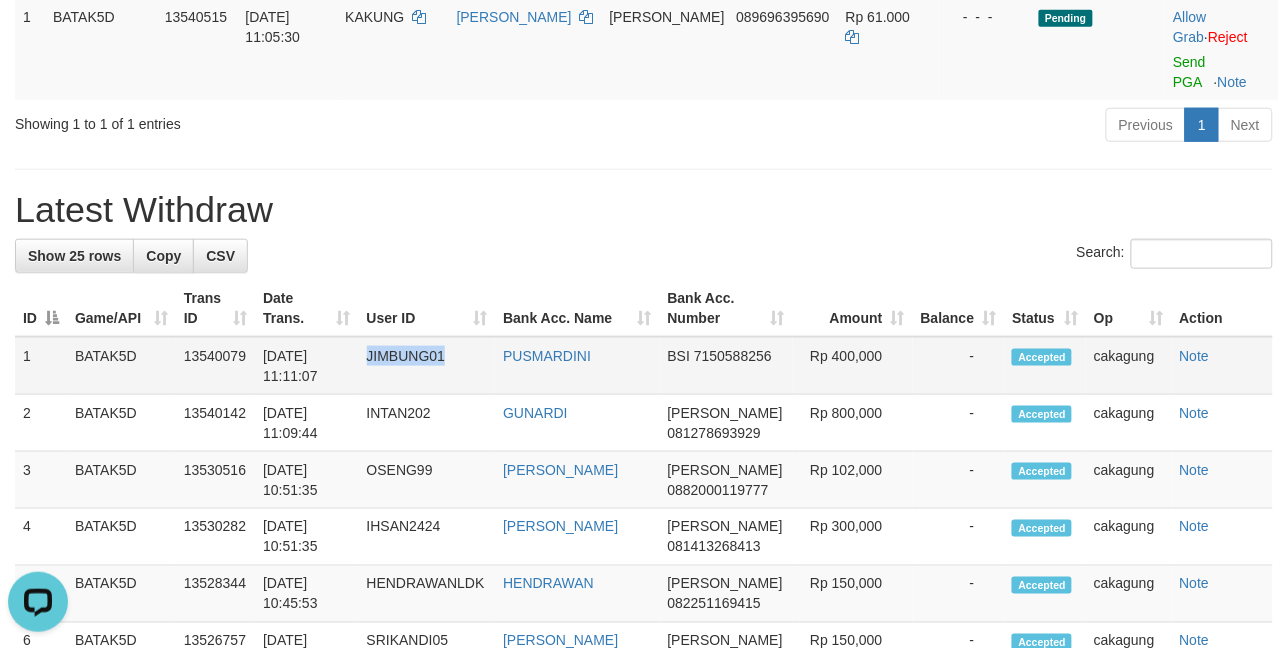 click on "JIMBUNG01" at bounding box center [427, 366] 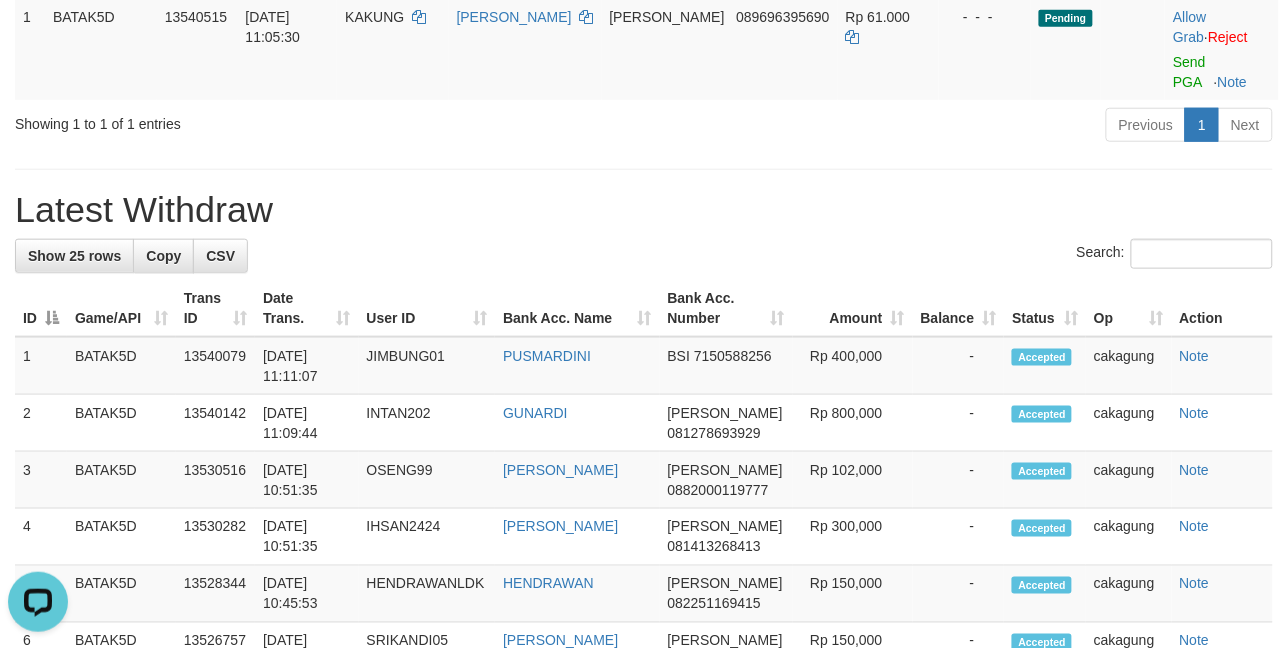 click on "Latest Withdraw" at bounding box center [644, 210] 